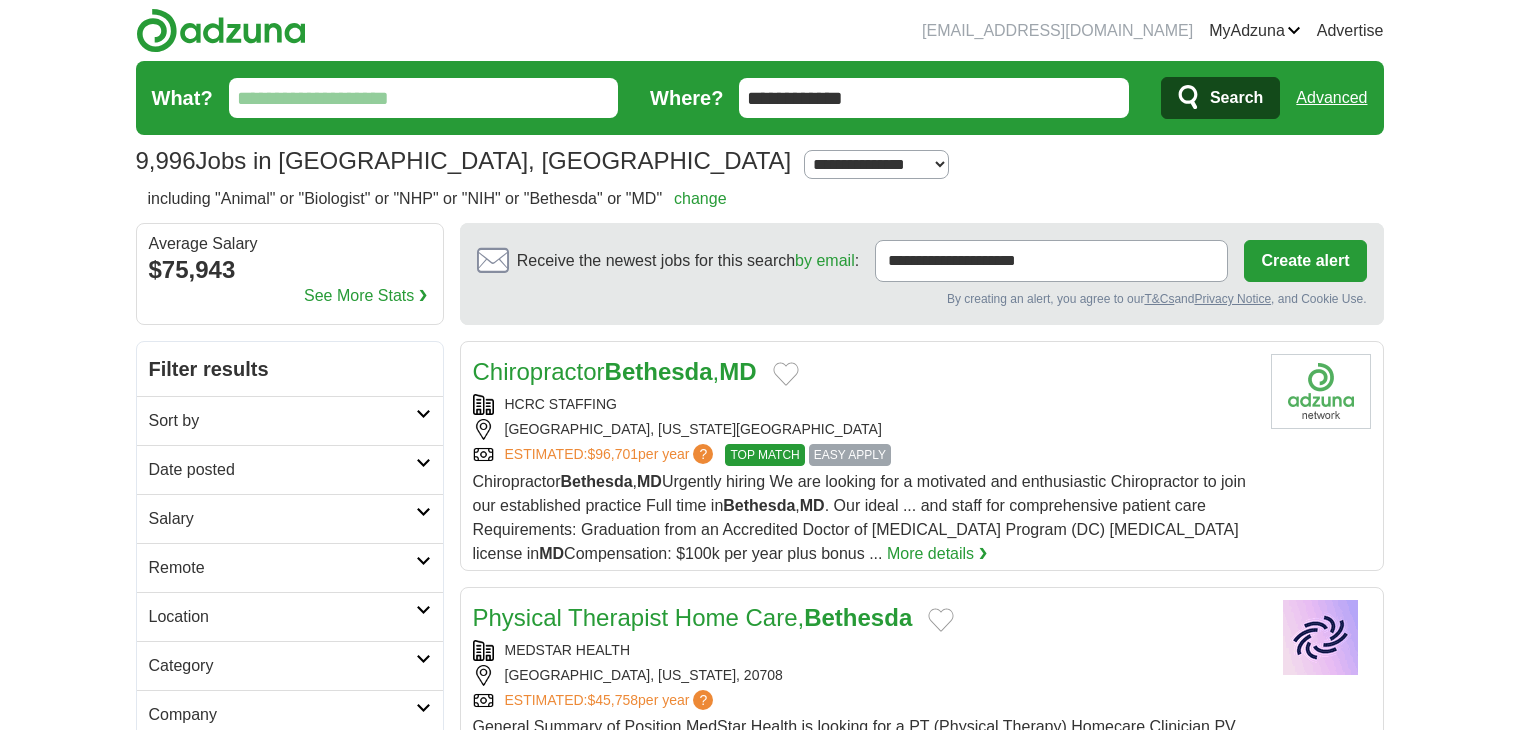 scroll, scrollTop: 0, scrollLeft: 0, axis: both 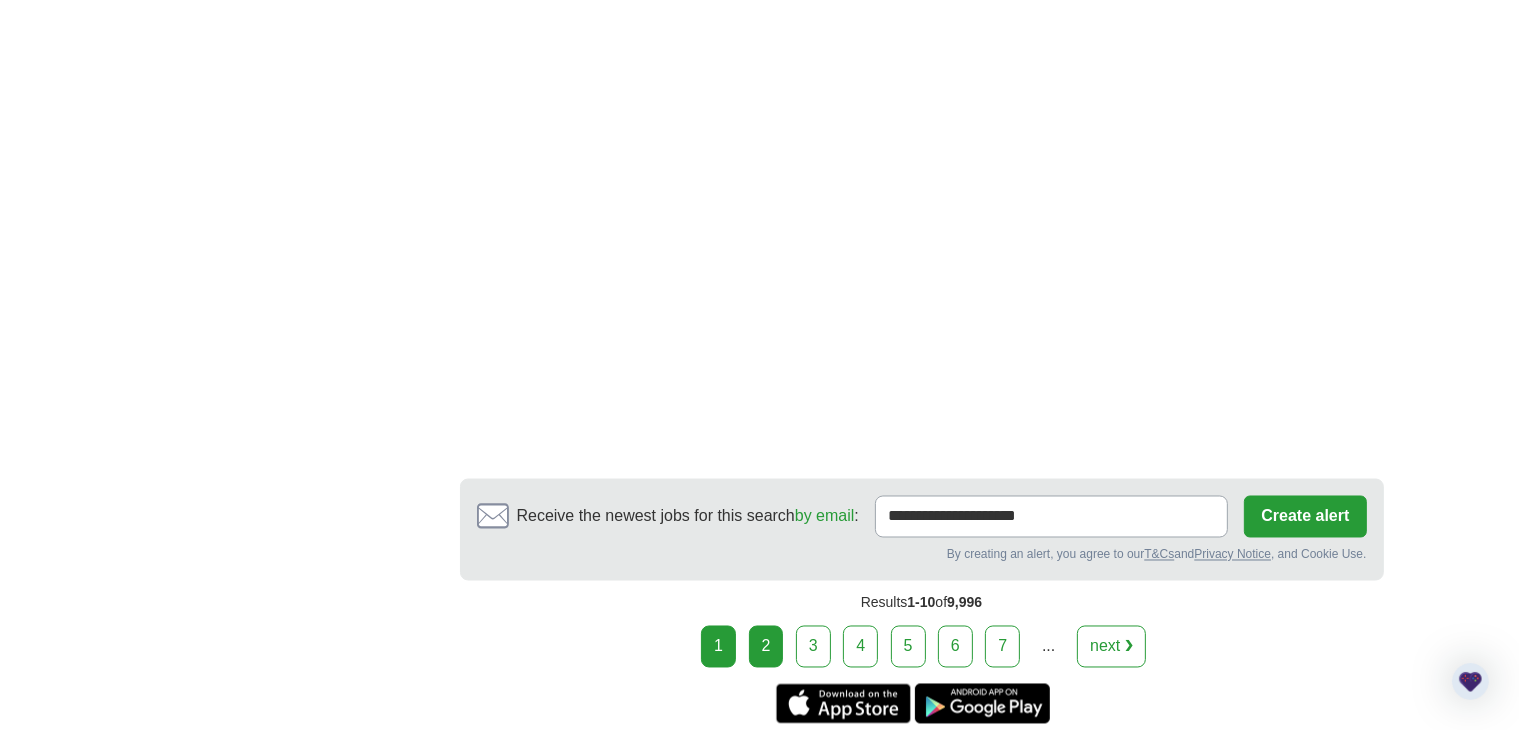 click on "2" at bounding box center [766, 647] 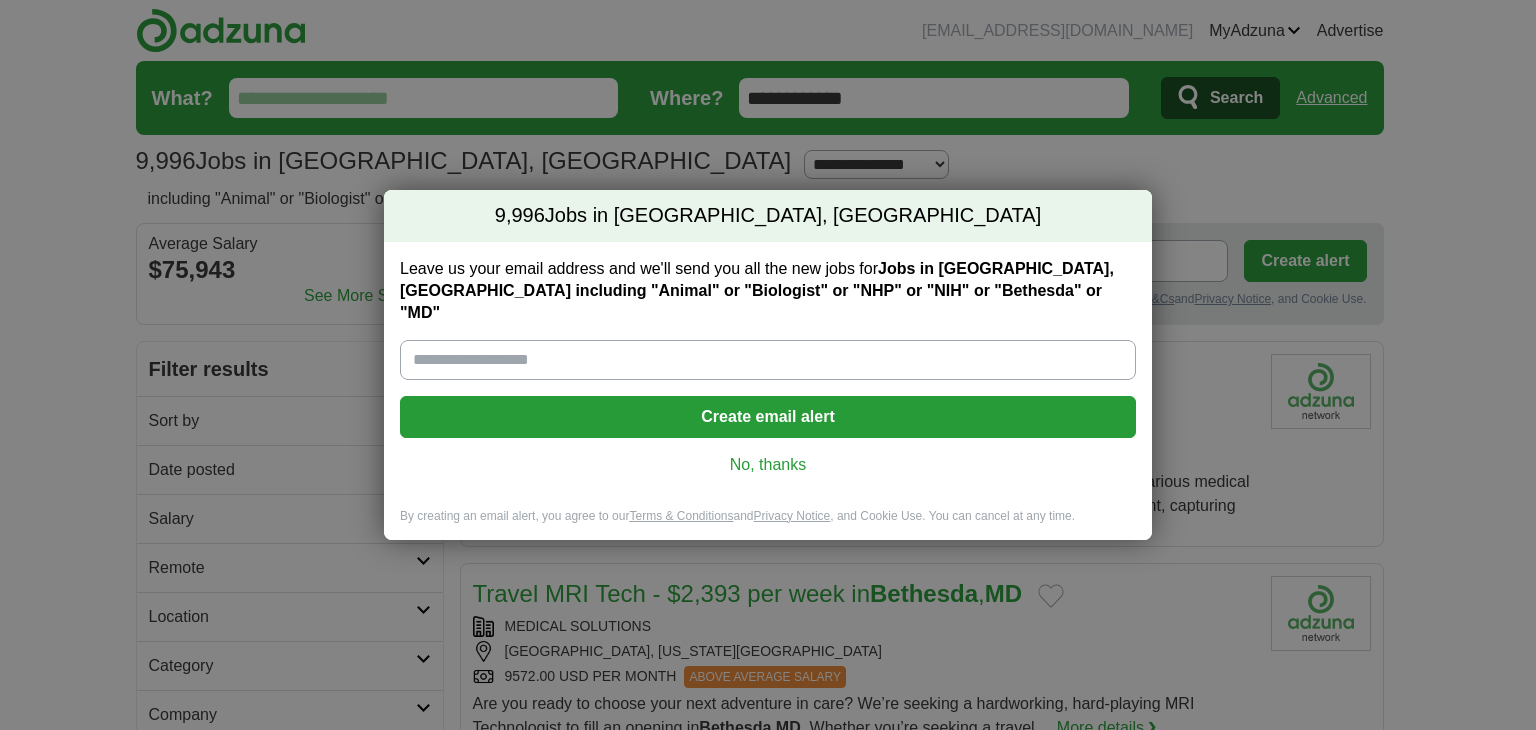 scroll, scrollTop: 0, scrollLeft: 0, axis: both 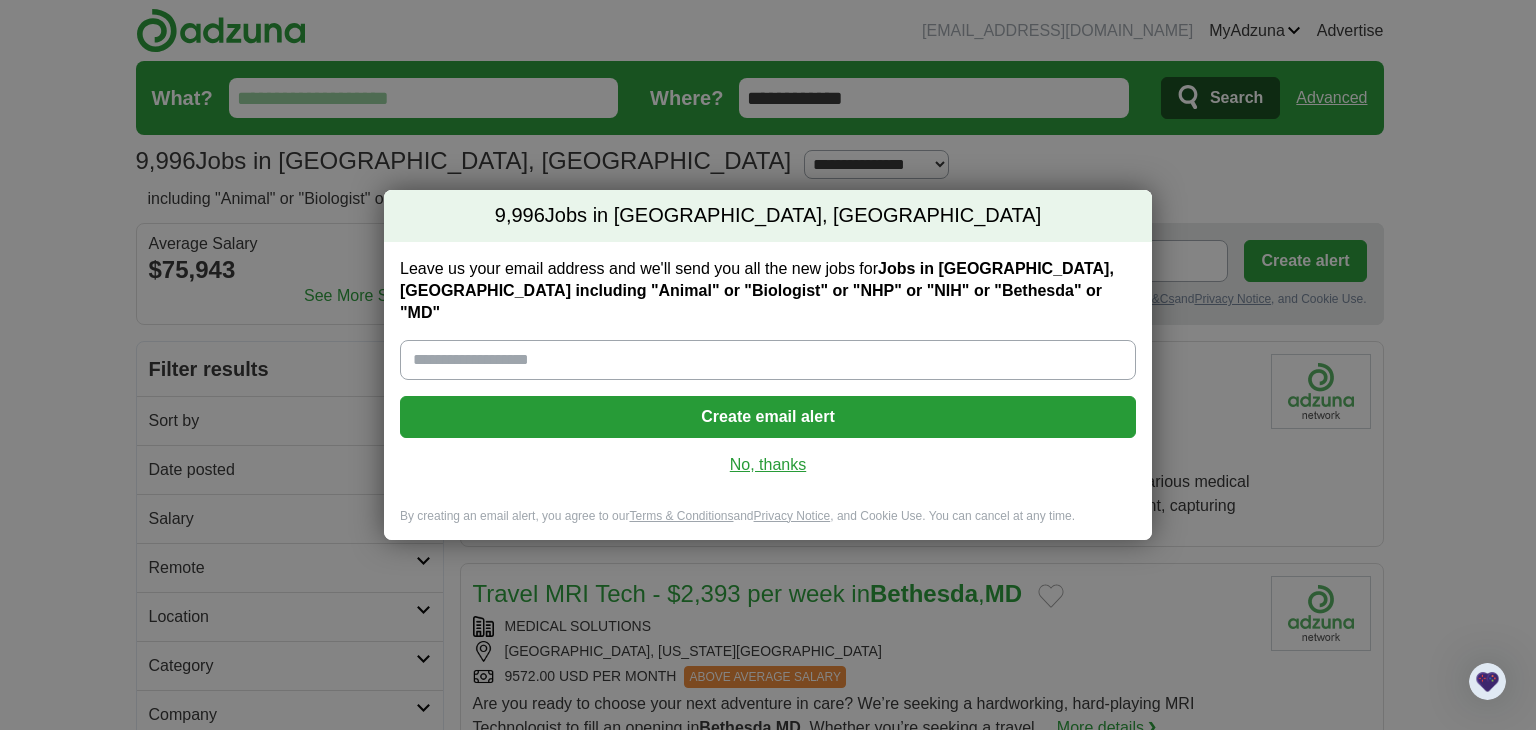 click on "No, thanks" at bounding box center (768, 465) 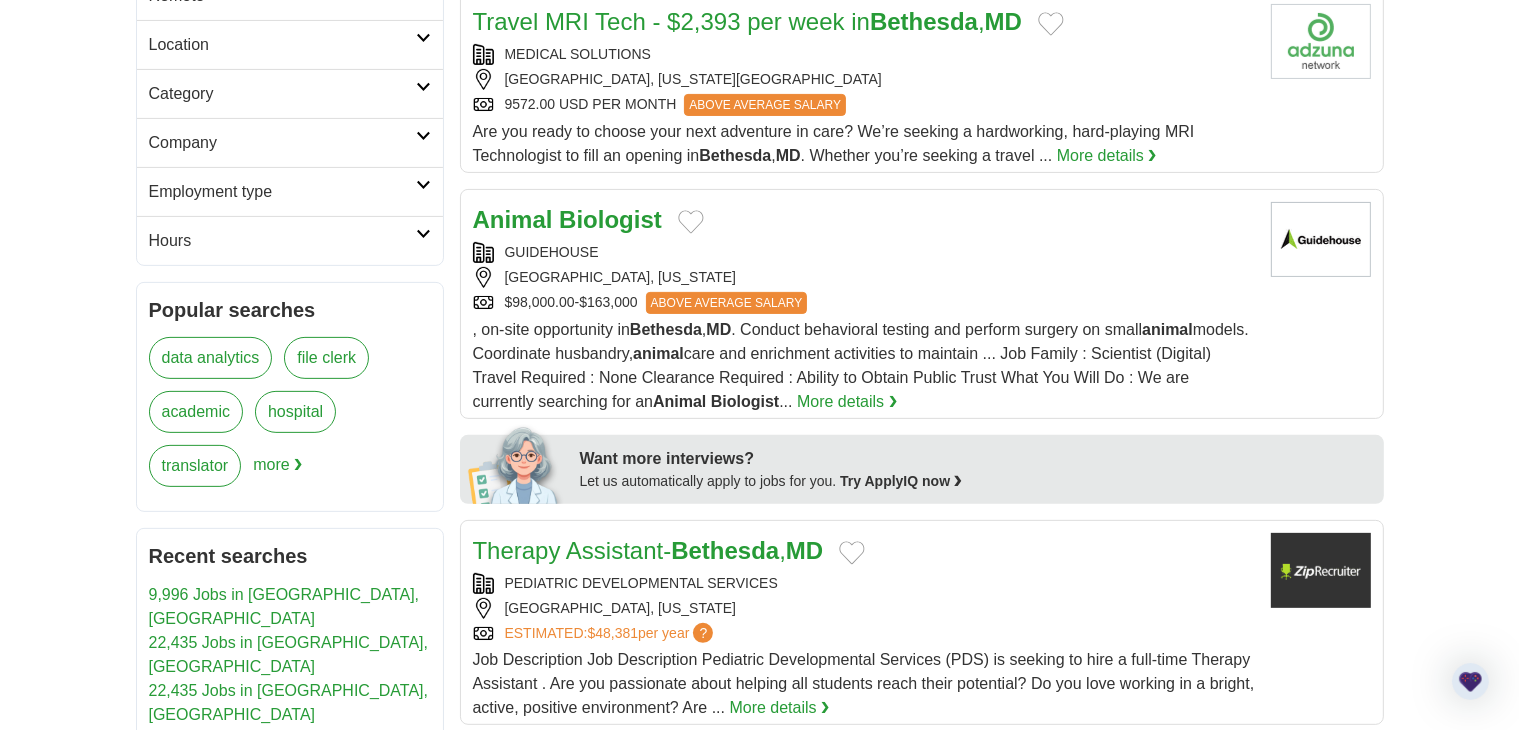 scroll, scrollTop: 572, scrollLeft: 0, axis: vertical 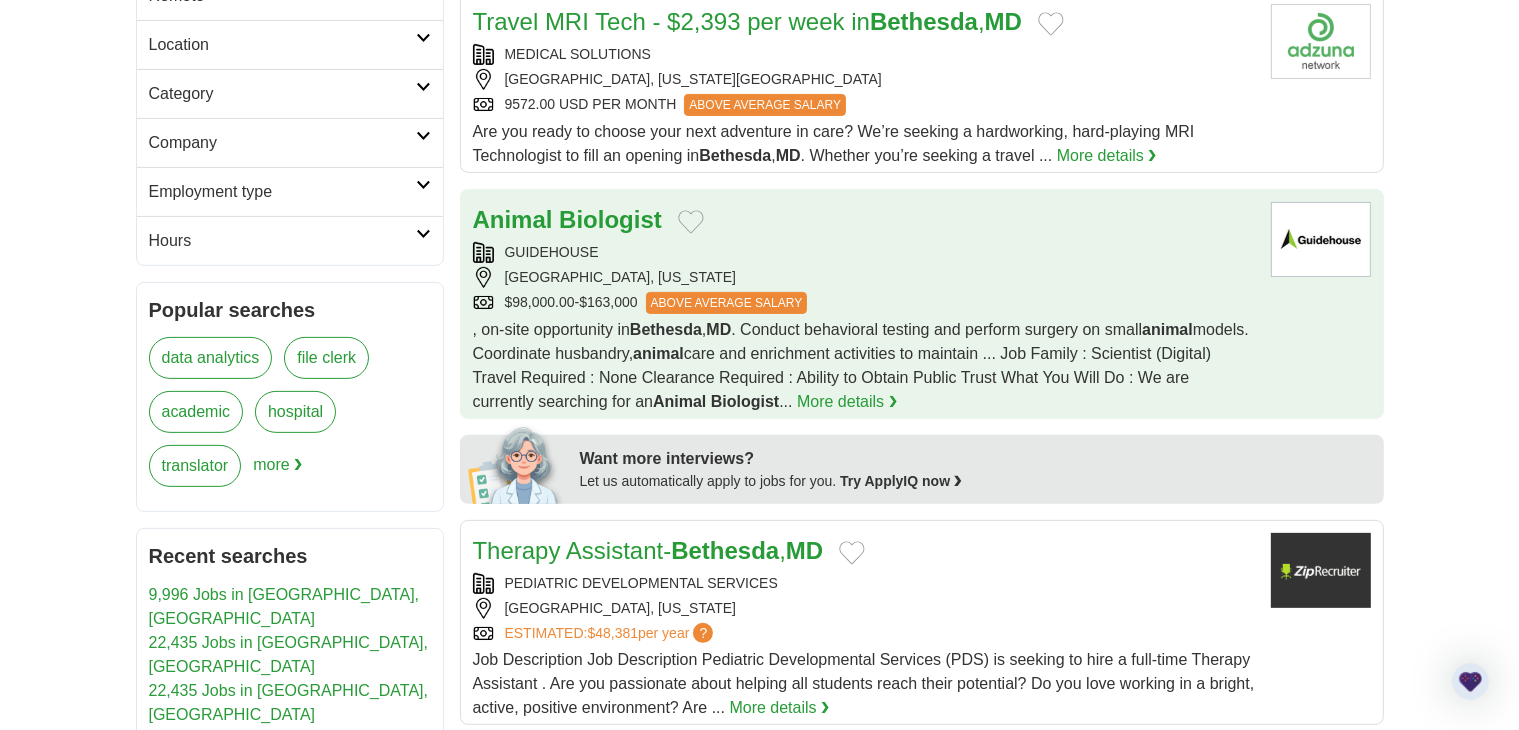click on "GUIDEHOUSE" at bounding box center [864, 252] 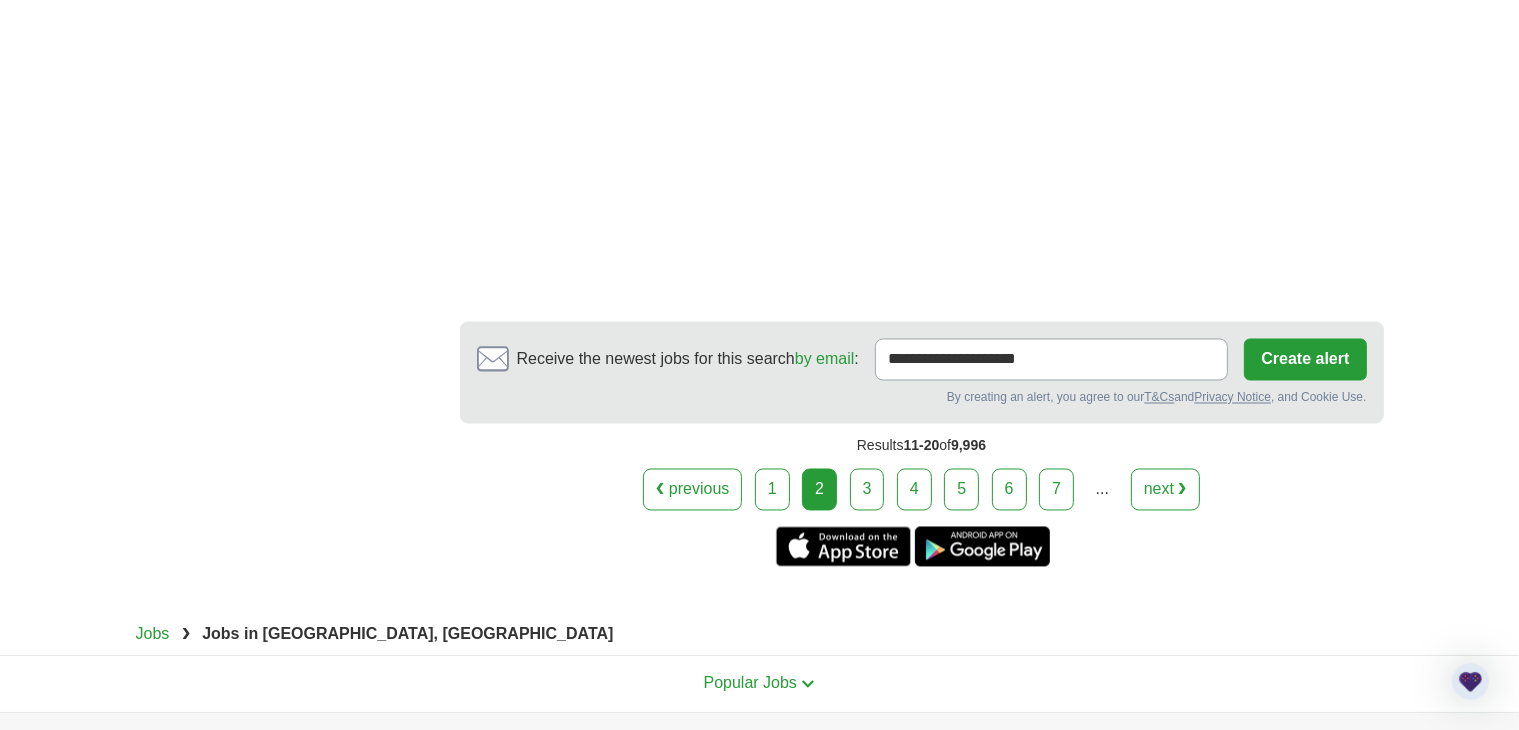 scroll, scrollTop: 3536, scrollLeft: 0, axis: vertical 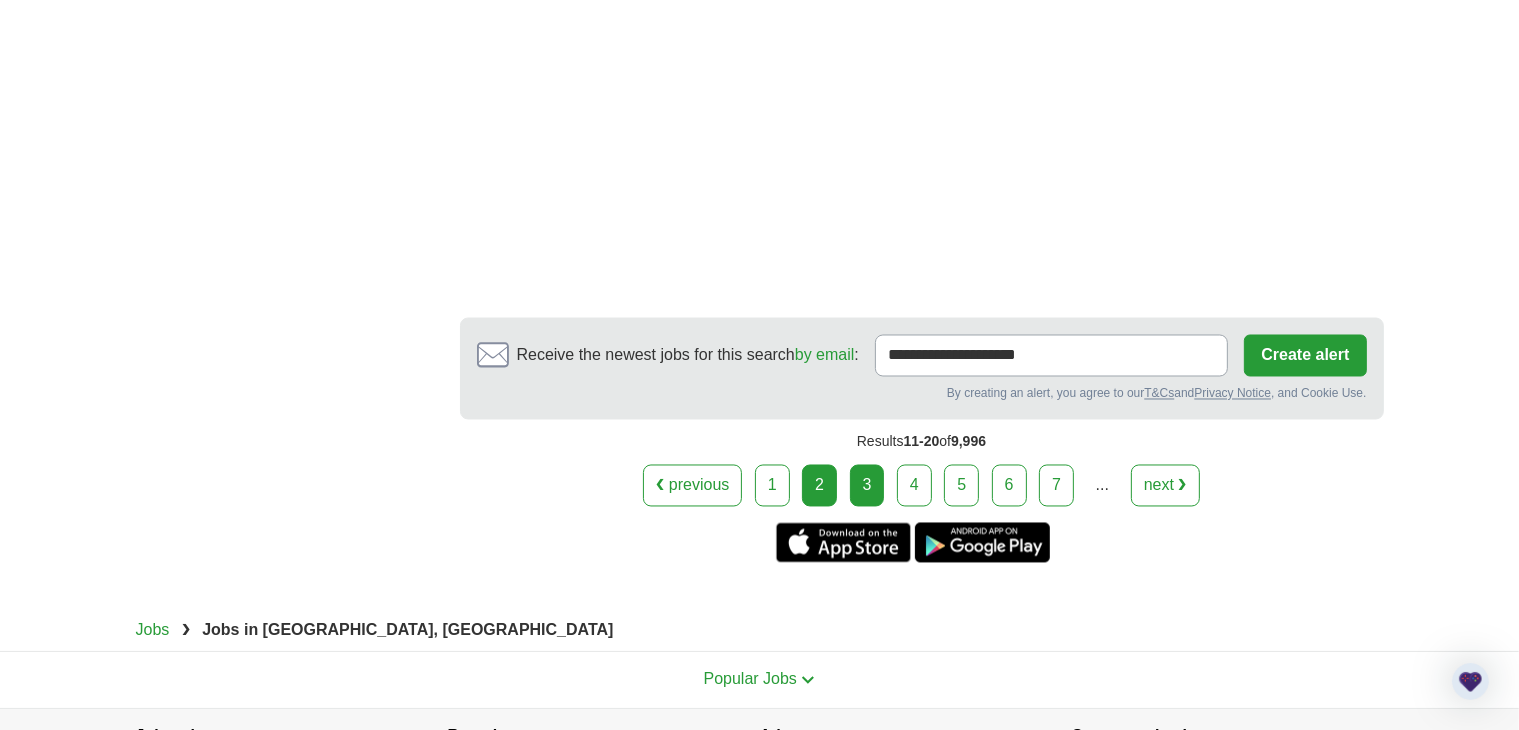 click on "3" at bounding box center [867, 486] 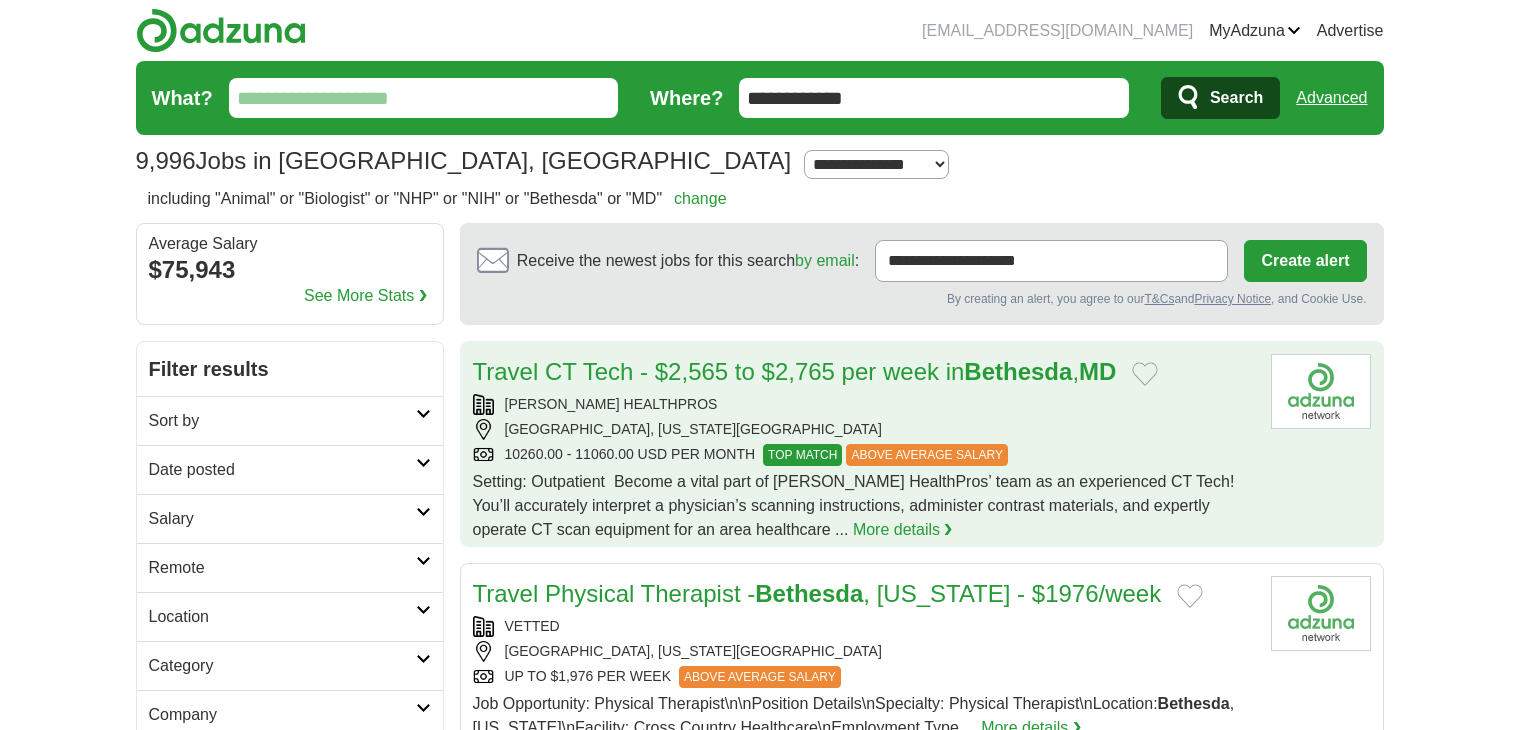 scroll, scrollTop: 0, scrollLeft: 0, axis: both 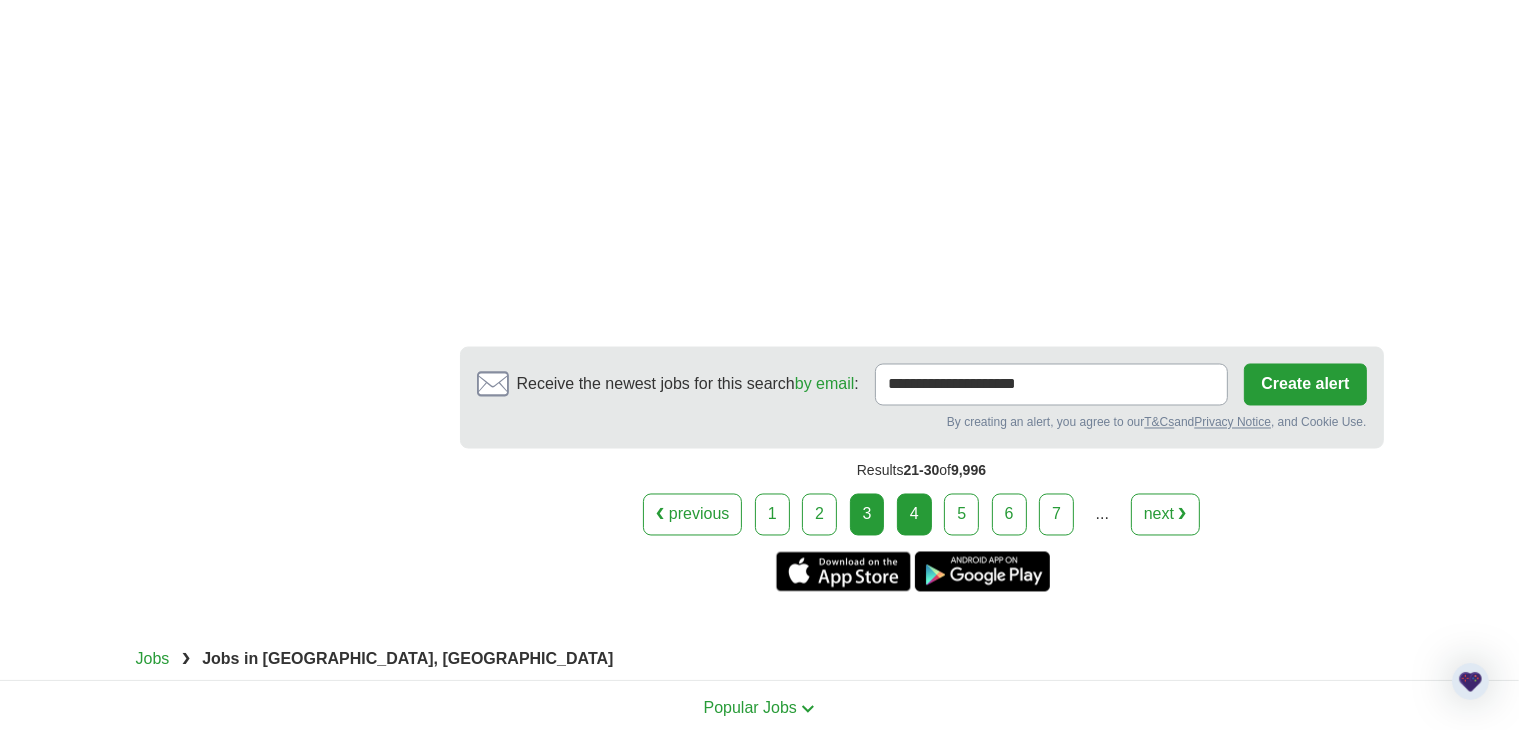 click on "4" at bounding box center [914, 515] 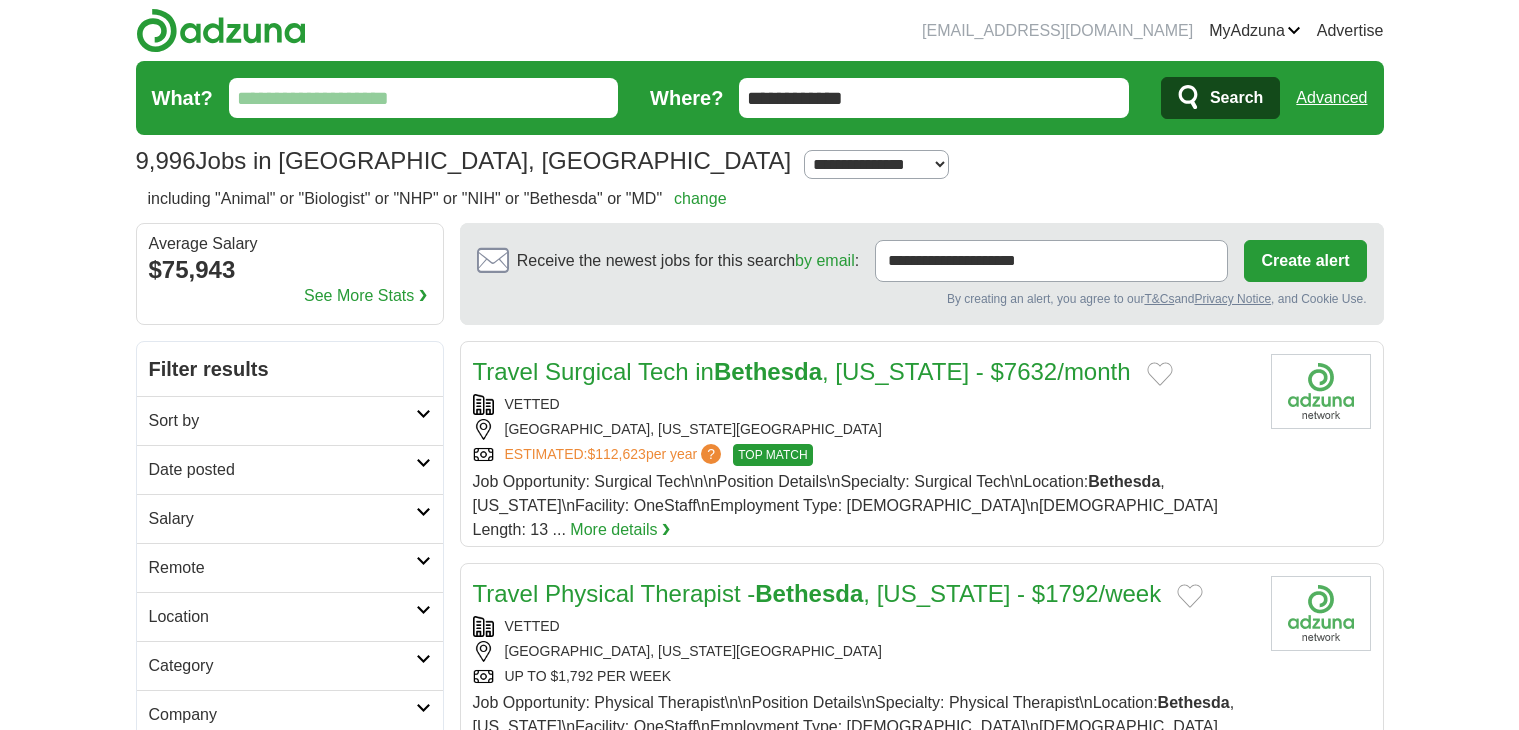 scroll, scrollTop: 0, scrollLeft: 0, axis: both 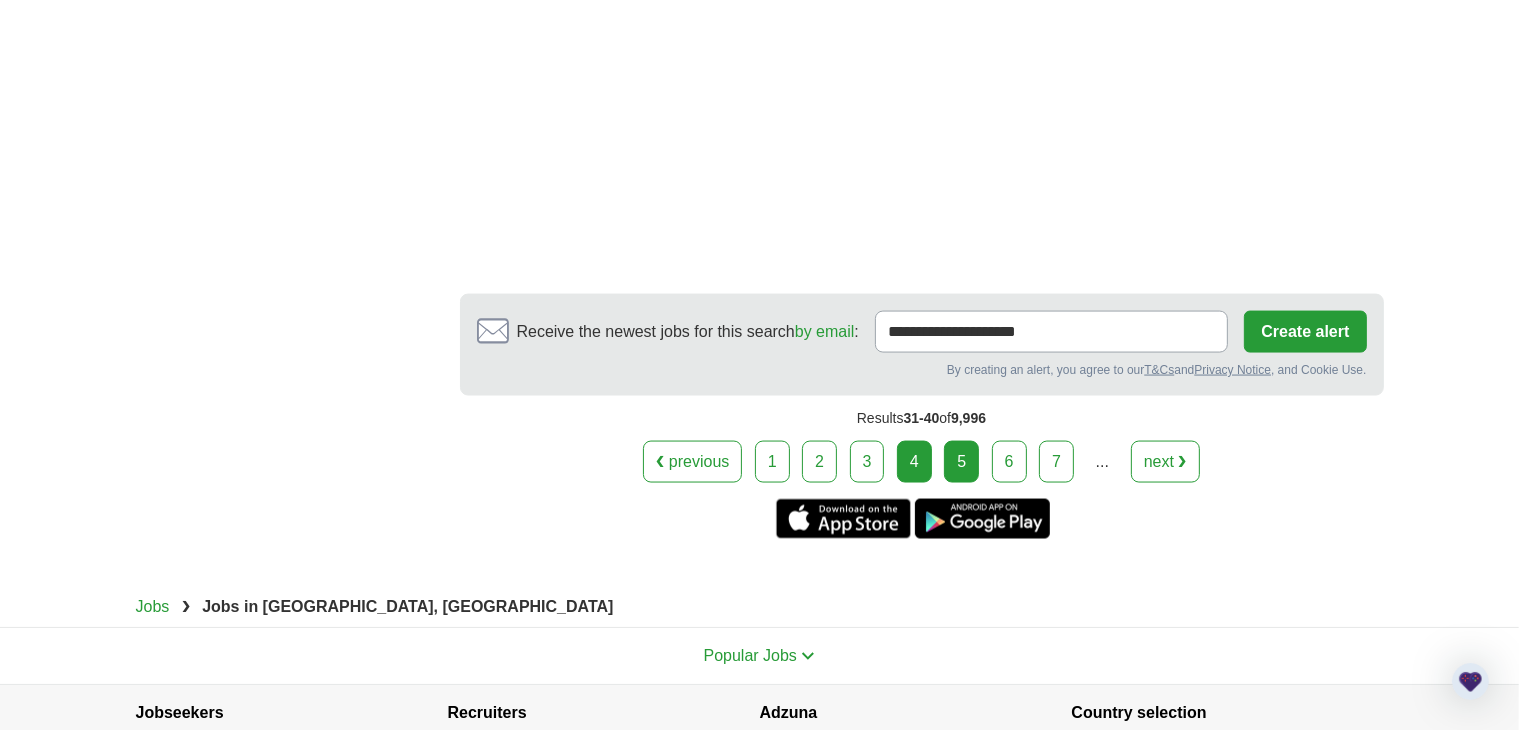click on "5" at bounding box center (961, 462) 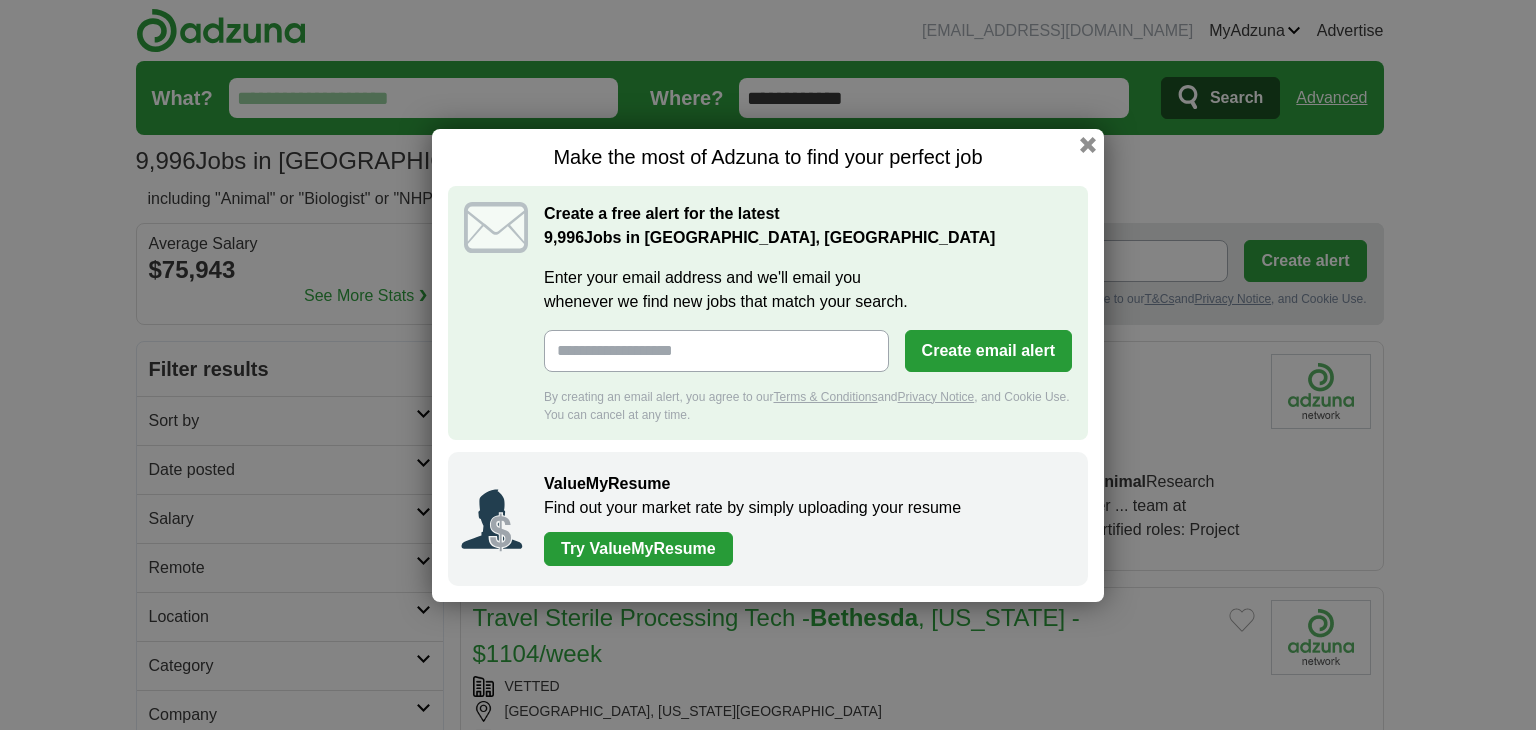 scroll, scrollTop: 0, scrollLeft: 0, axis: both 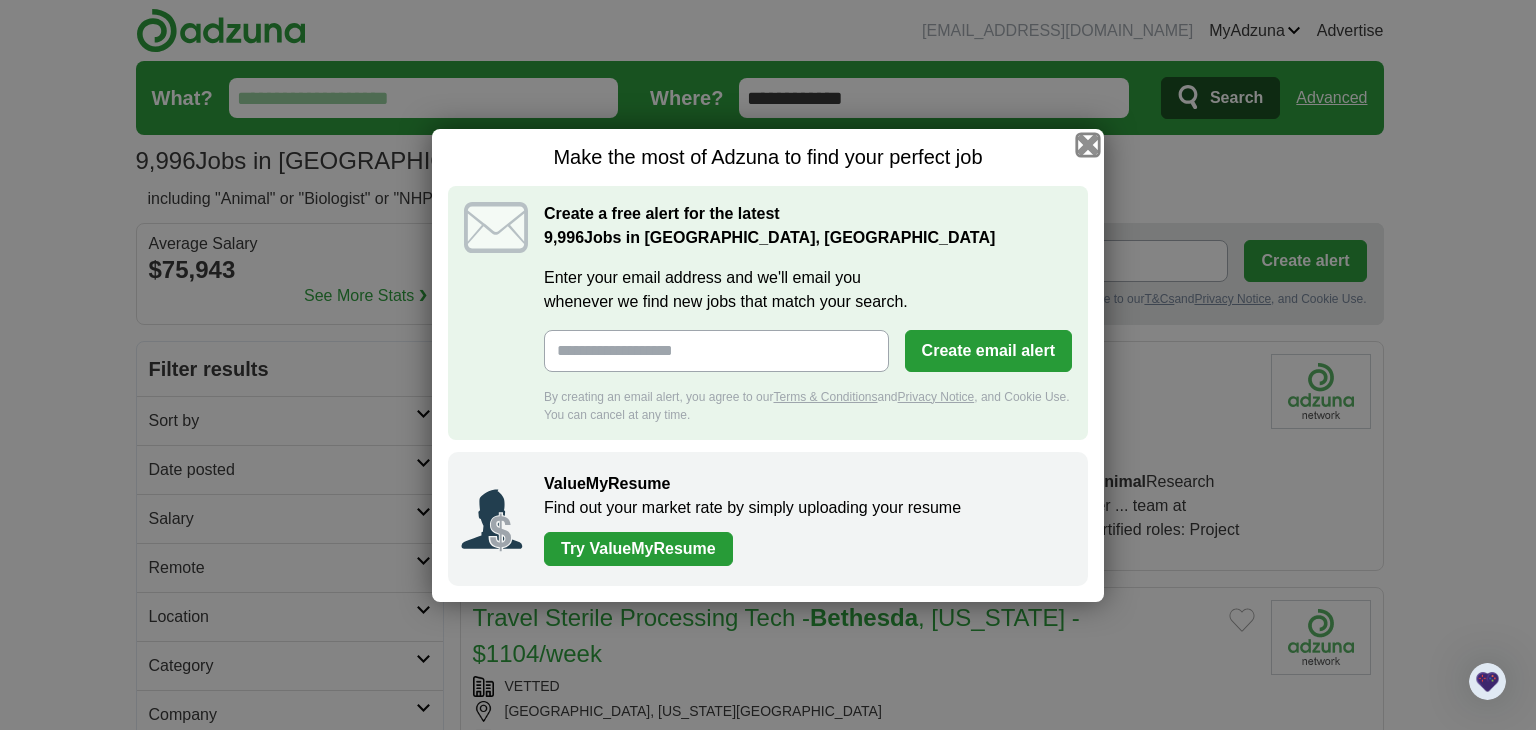 click at bounding box center [1088, 144] 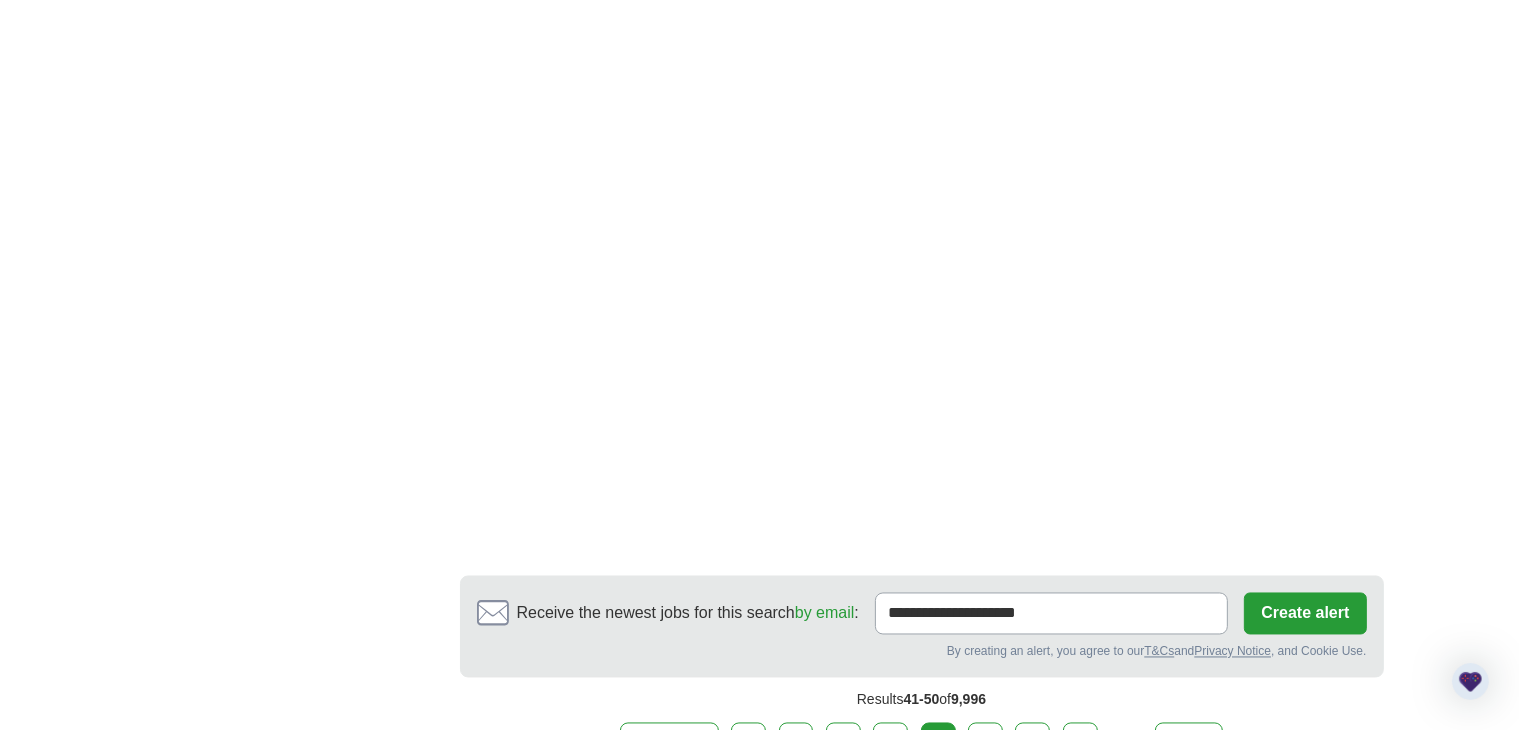 scroll, scrollTop: 3522, scrollLeft: 0, axis: vertical 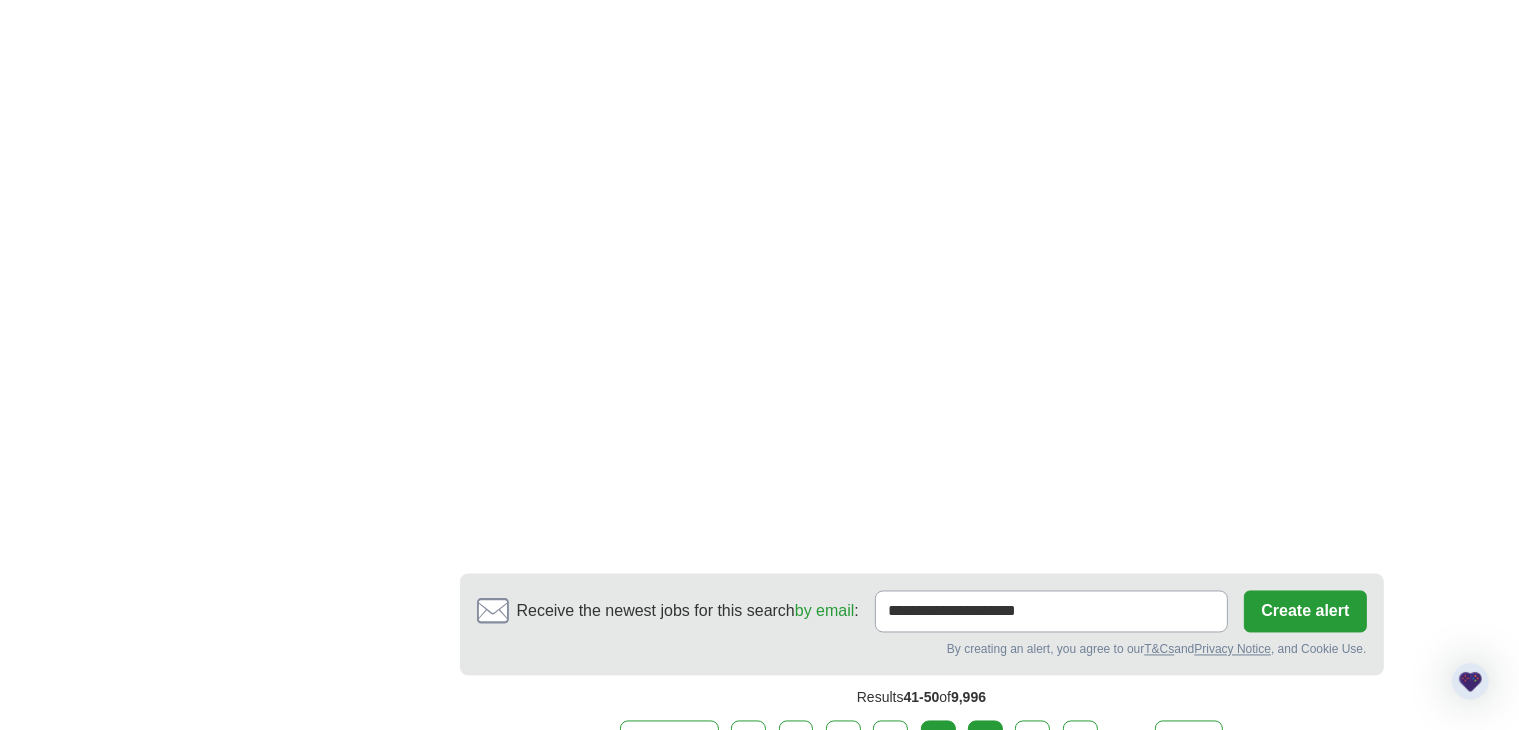 click on "6" at bounding box center (985, 742) 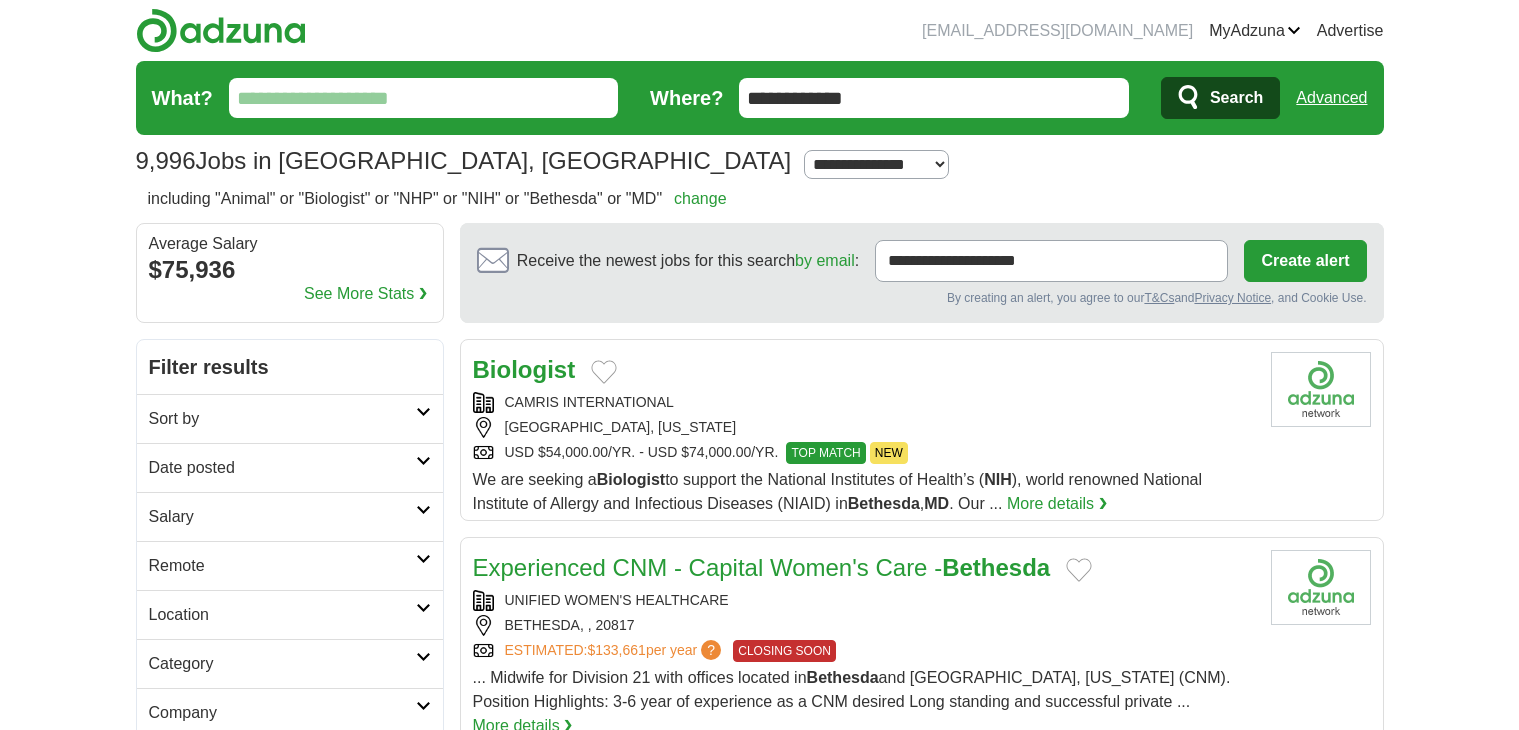 scroll, scrollTop: 0, scrollLeft: 0, axis: both 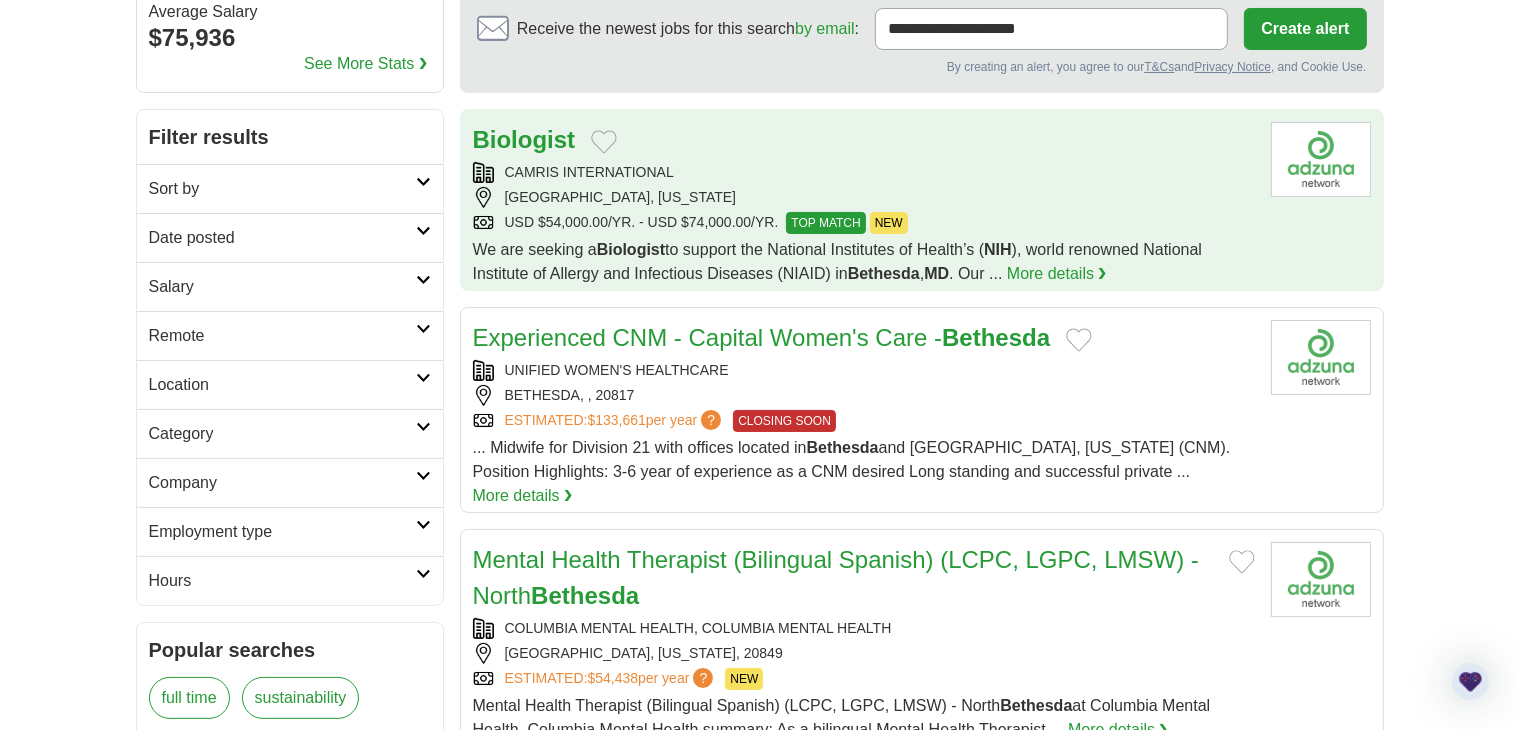 click on "CAMRIS INTERNATIONAL" at bounding box center [864, 172] 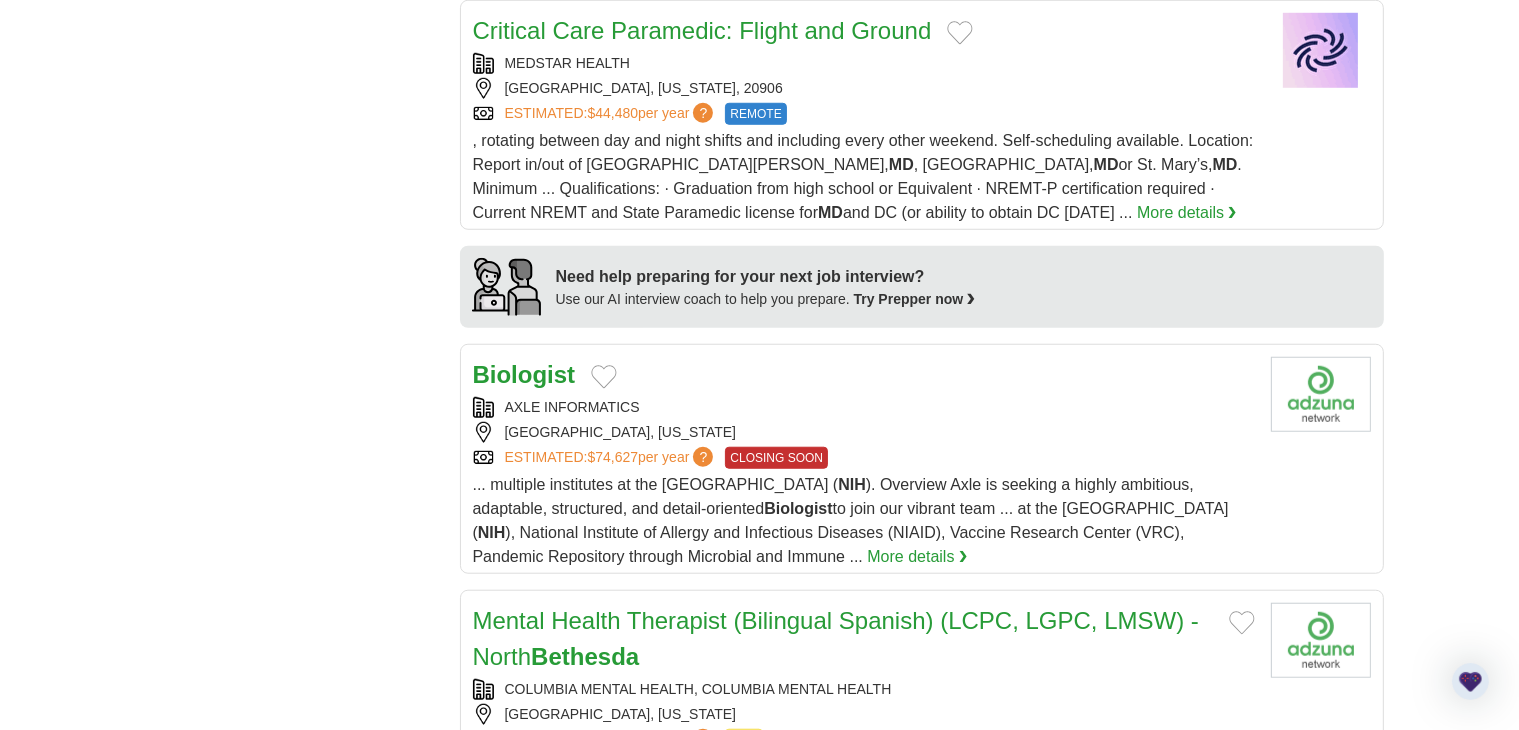 scroll, scrollTop: 1647, scrollLeft: 0, axis: vertical 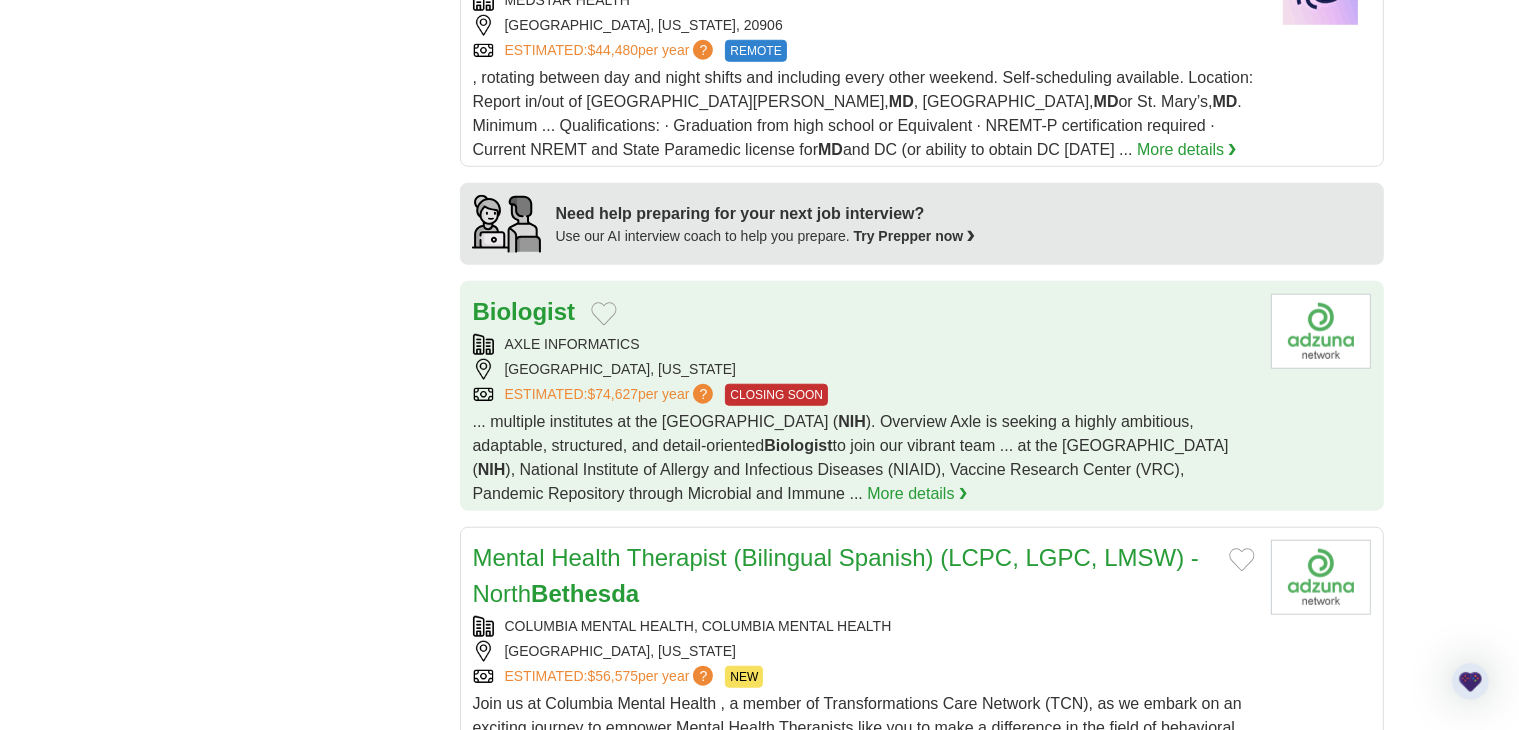 click on "BETHESDA, MARYLAND" at bounding box center (864, 369) 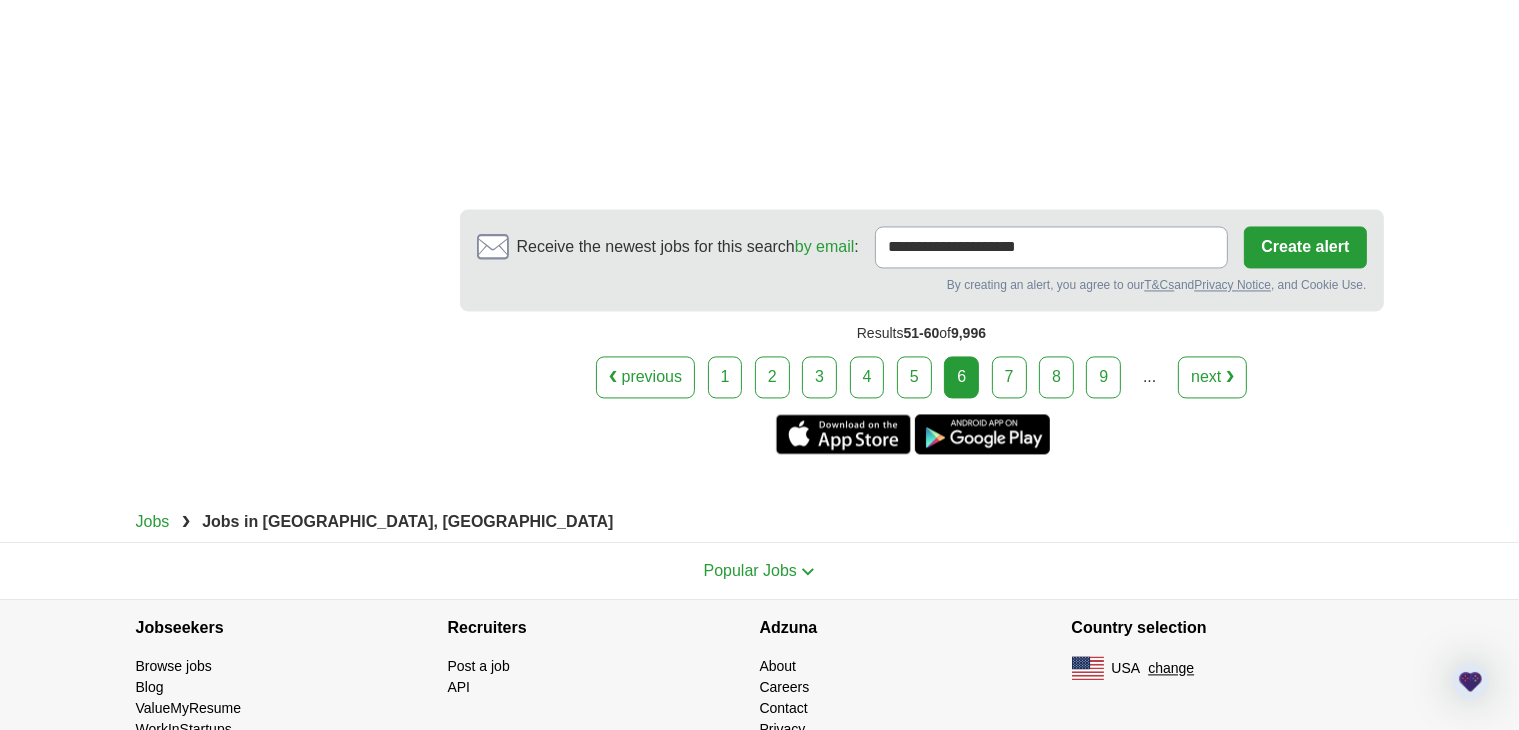 scroll, scrollTop: 3930, scrollLeft: 0, axis: vertical 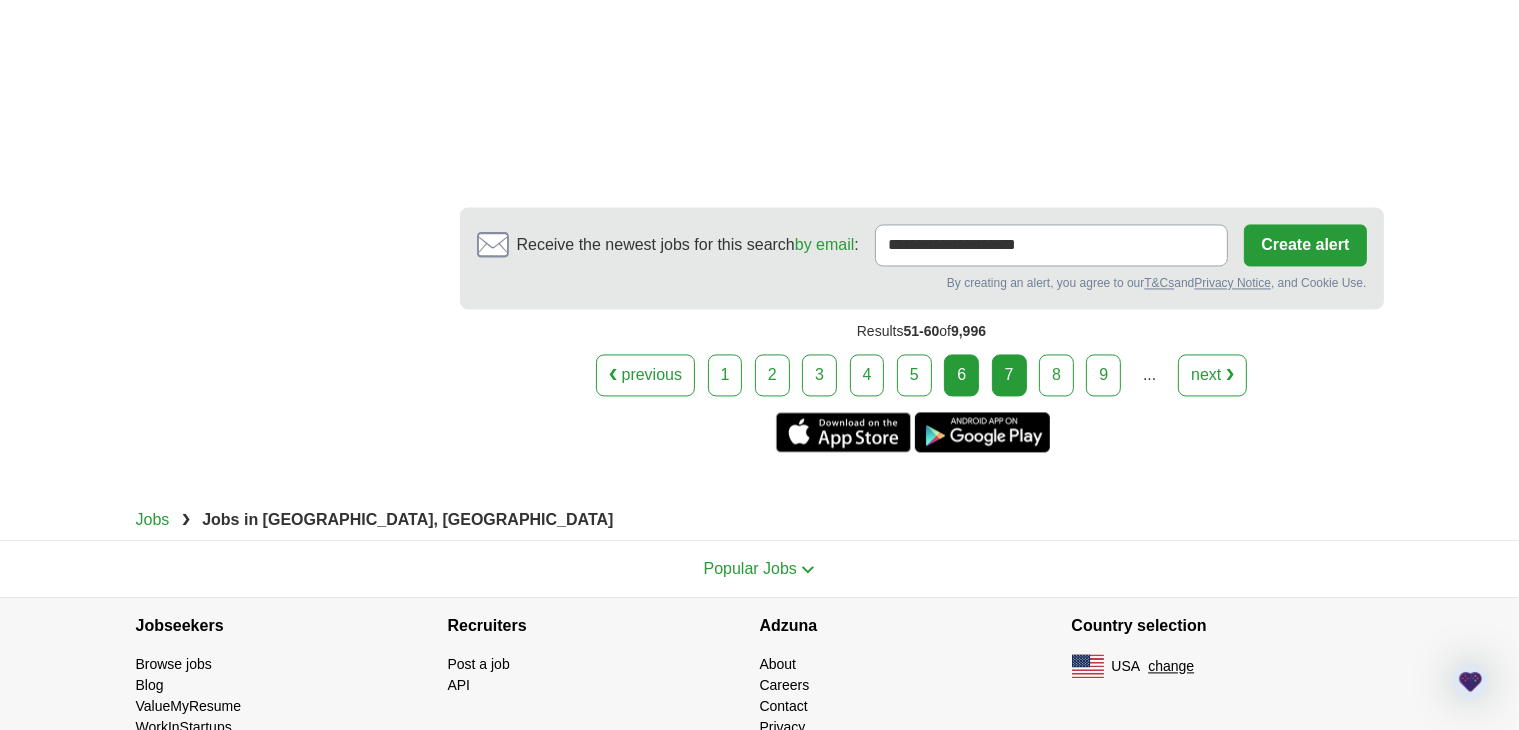 click on "7" at bounding box center (1009, 375) 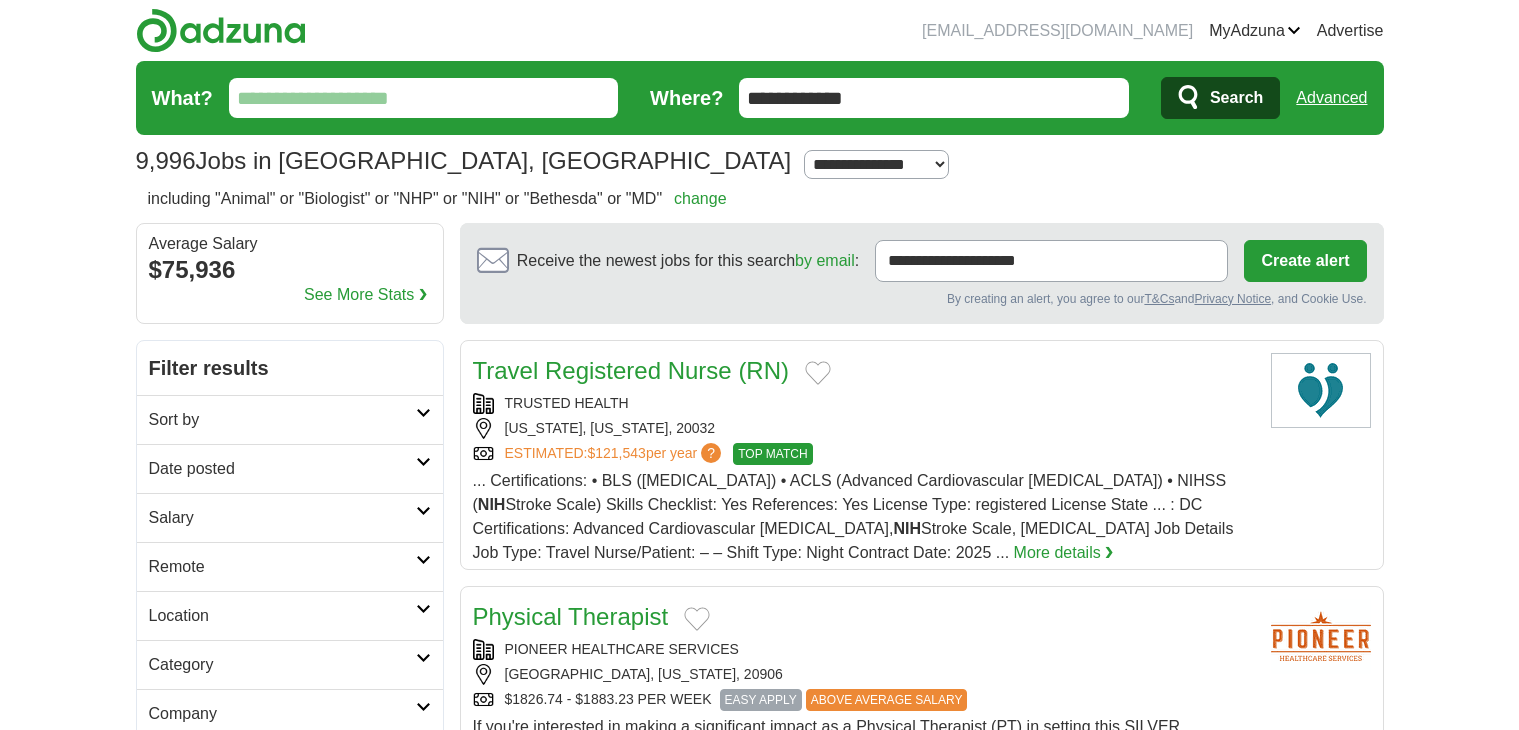 scroll, scrollTop: 0, scrollLeft: 0, axis: both 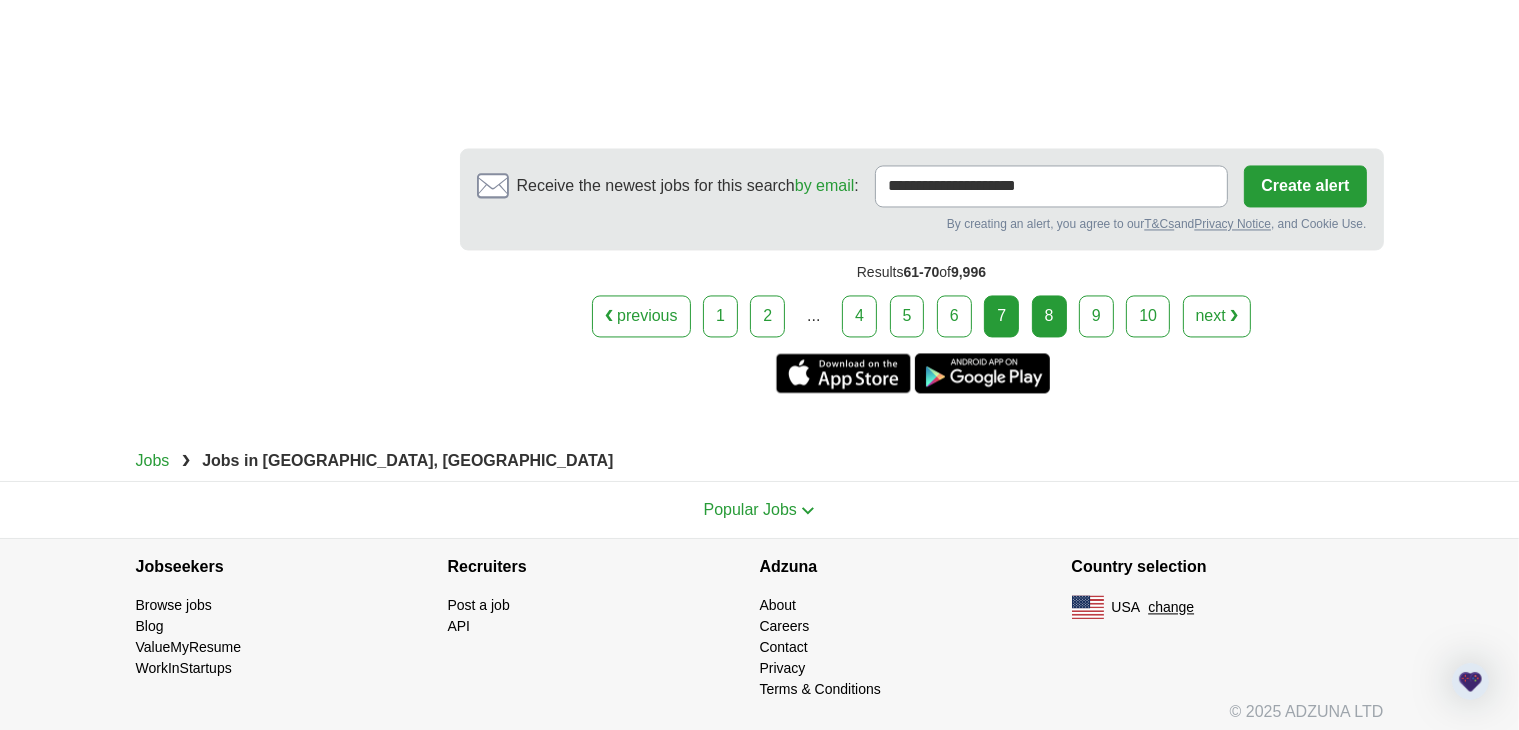 click on "8" at bounding box center (1049, 316) 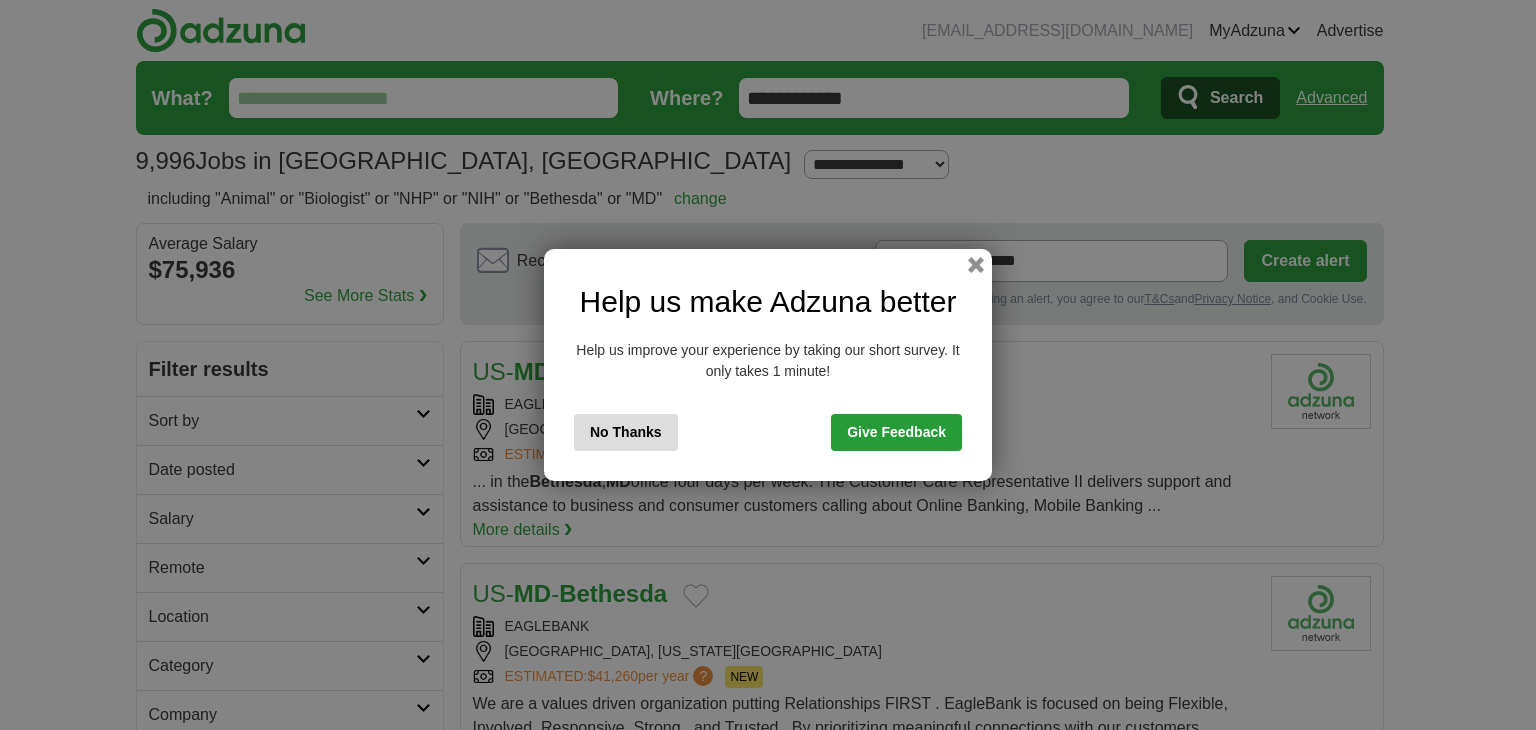 scroll, scrollTop: 0, scrollLeft: 0, axis: both 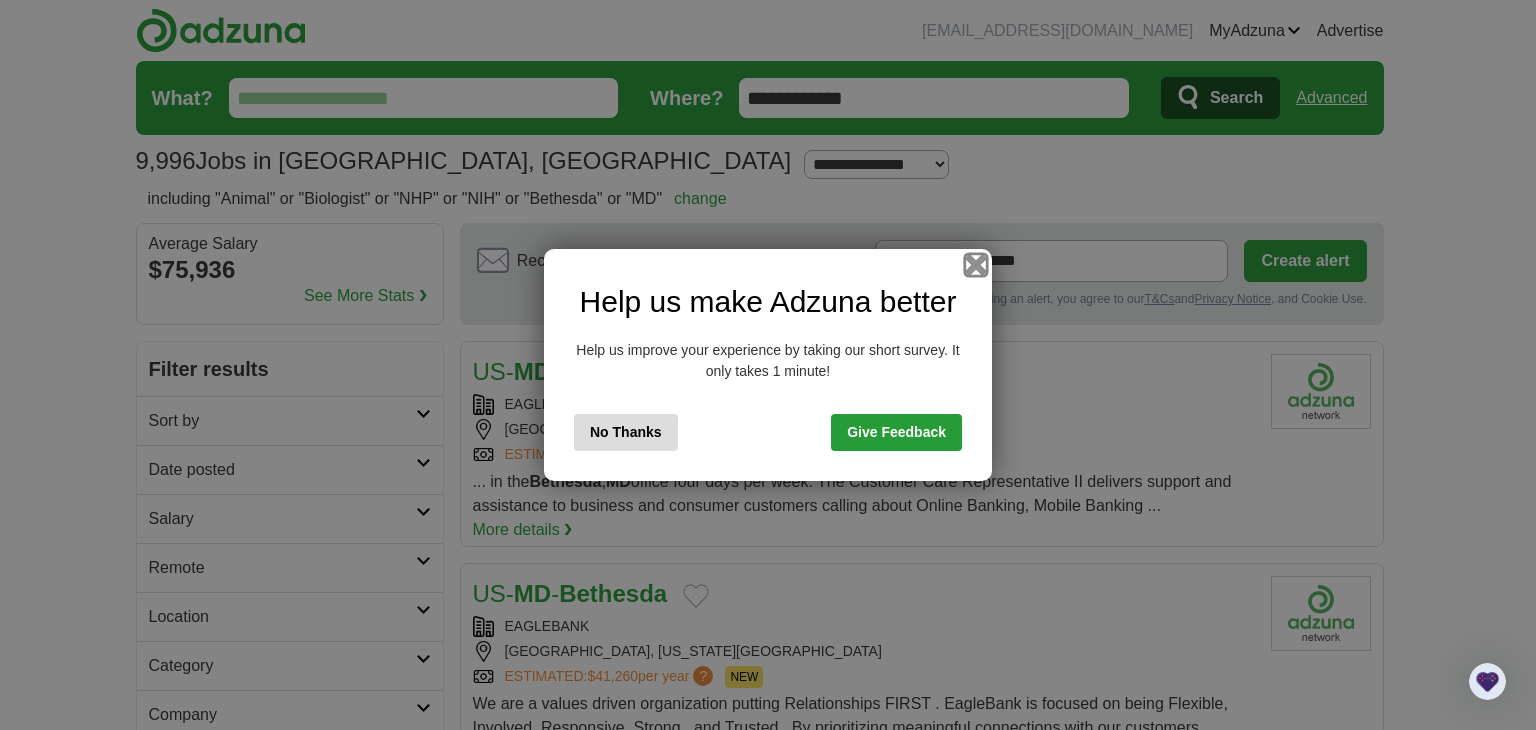 click at bounding box center [976, 265] 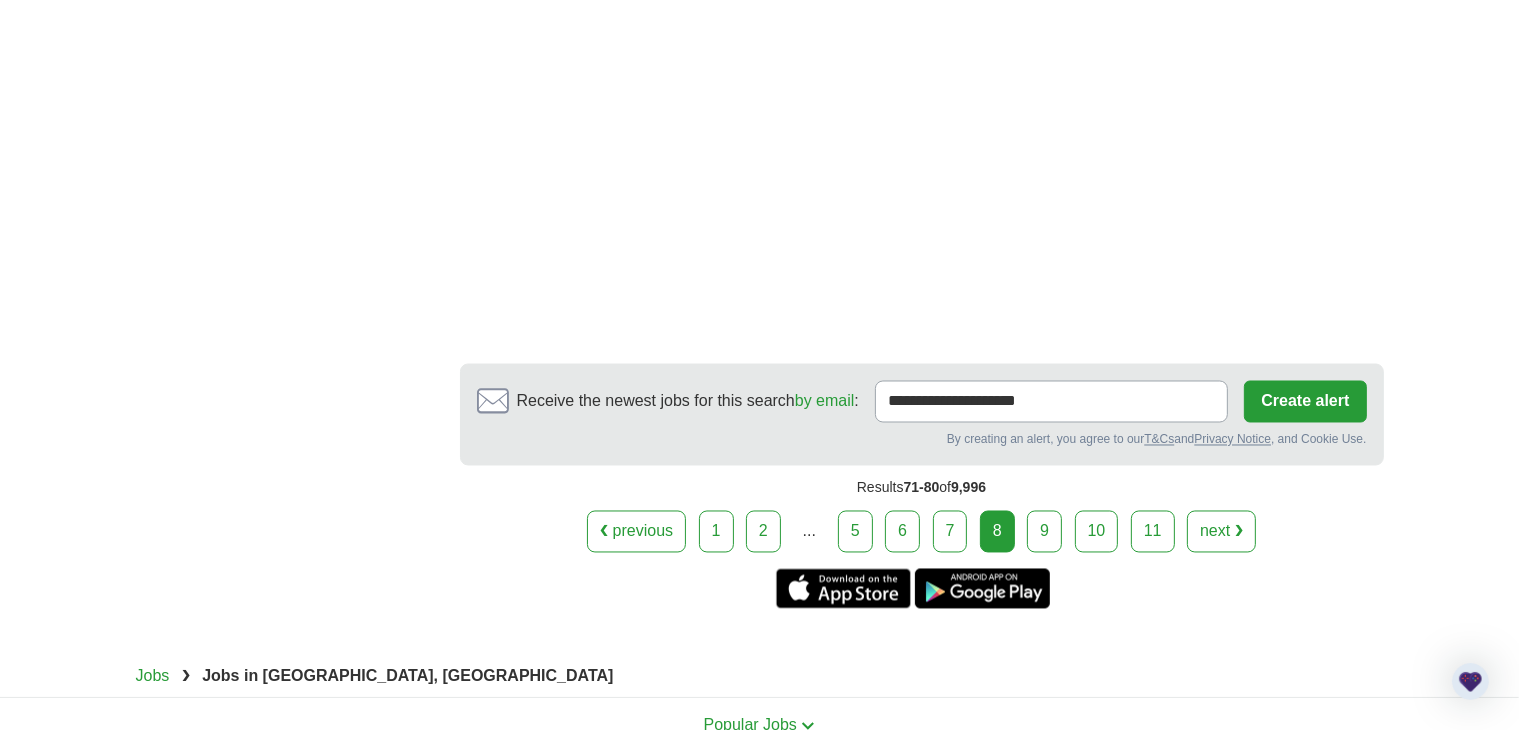 scroll, scrollTop: 3588, scrollLeft: 0, axis: vertical 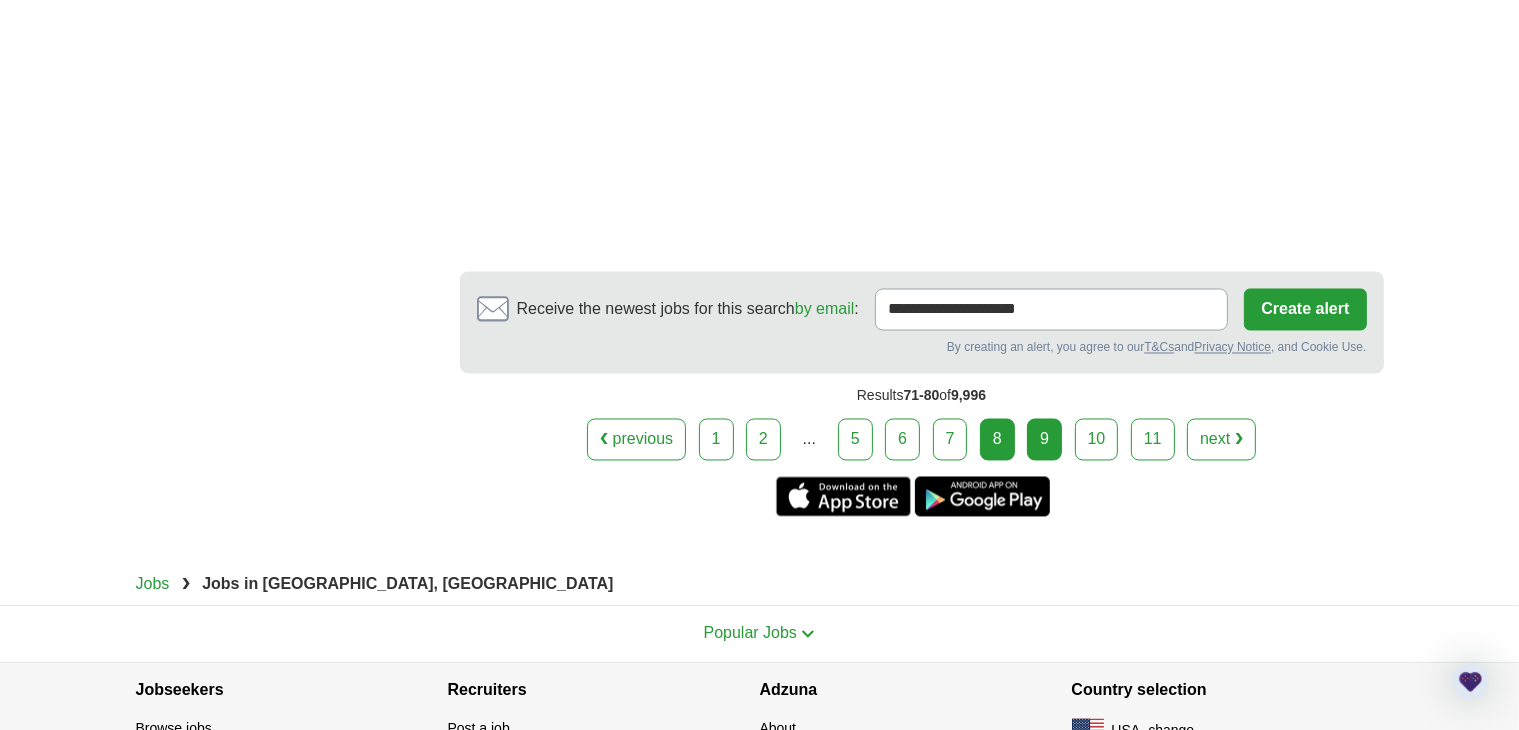 click on "9" at bounding box center (1044, 440) 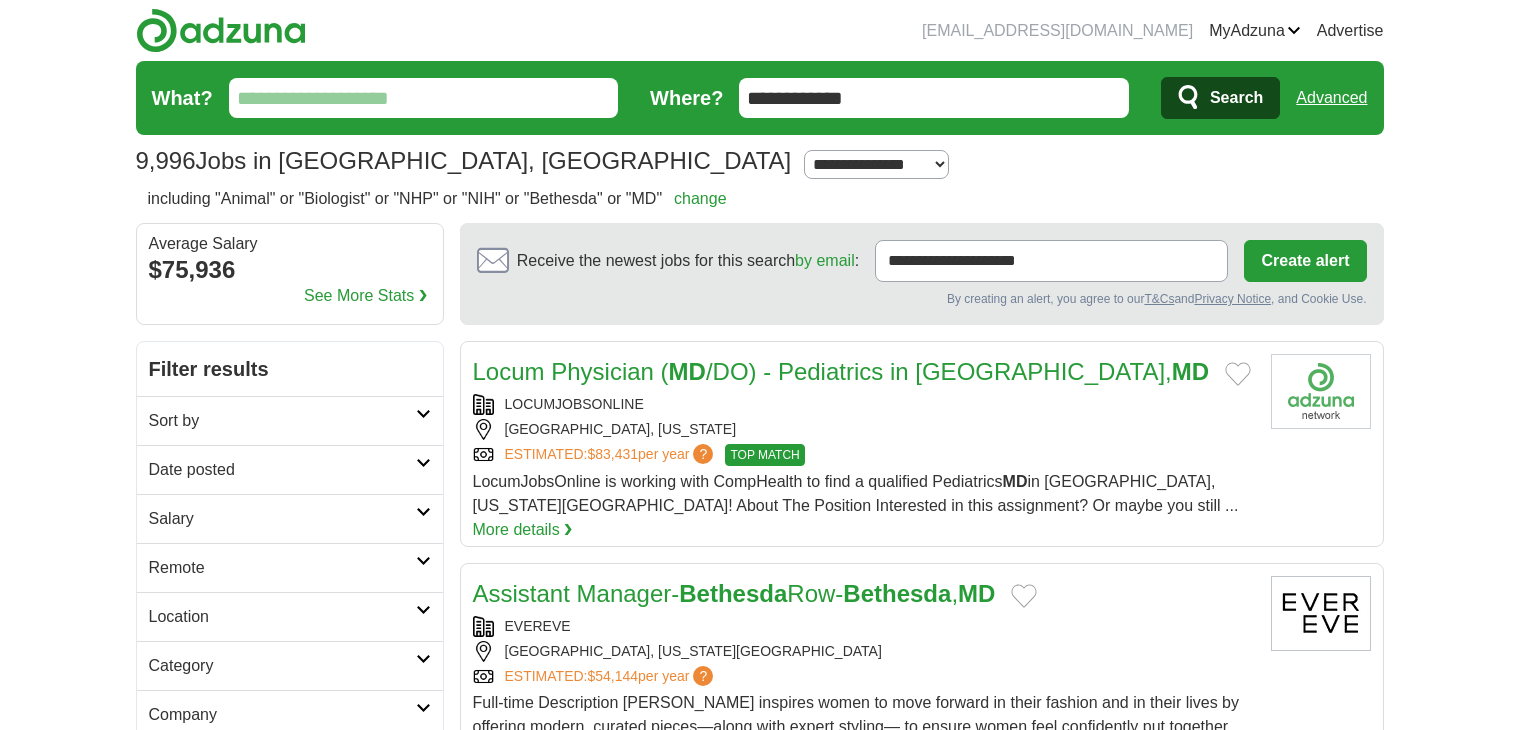 scroll, scrollTop: 0, scrollLeft: 0, axis: both 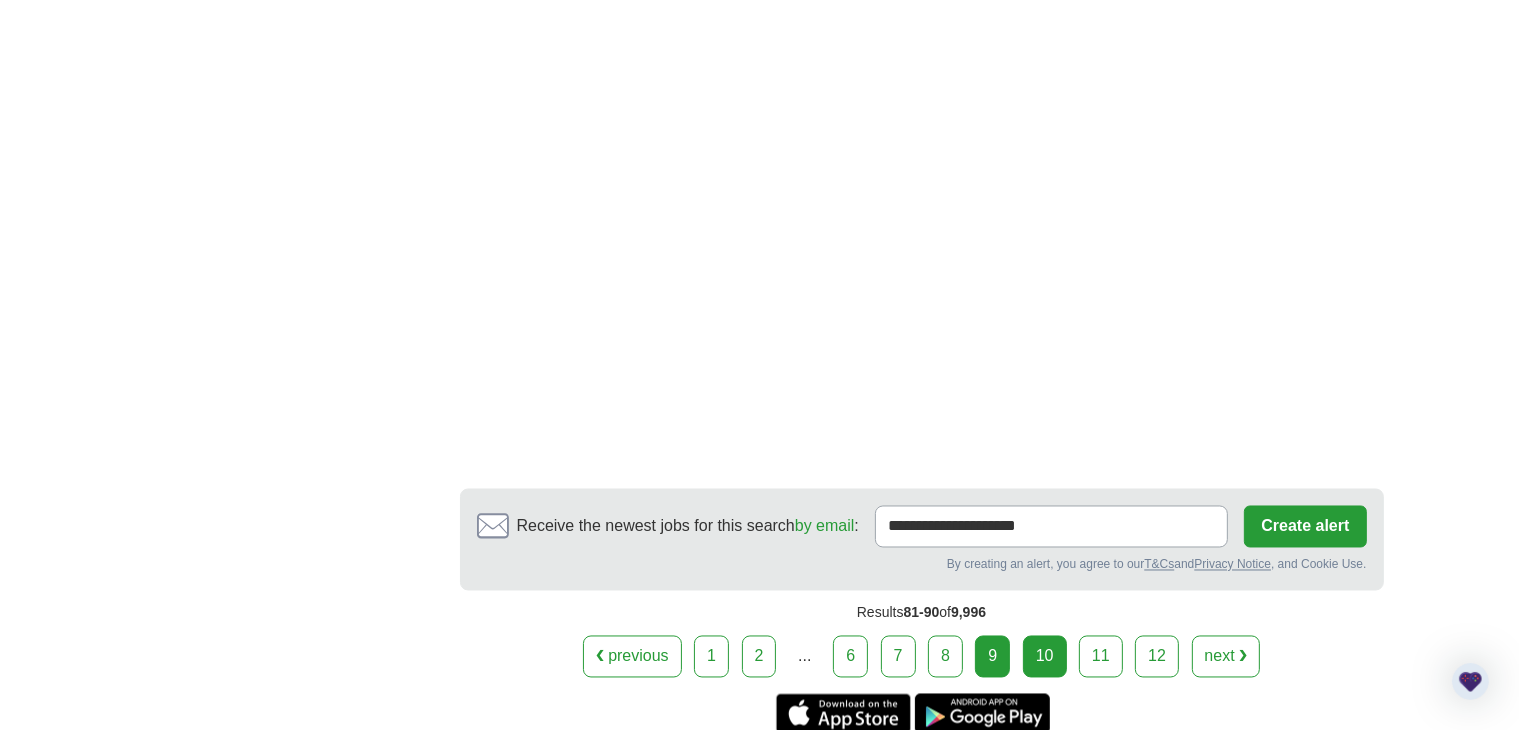 click on "10" at bounding box center [1045, 657] 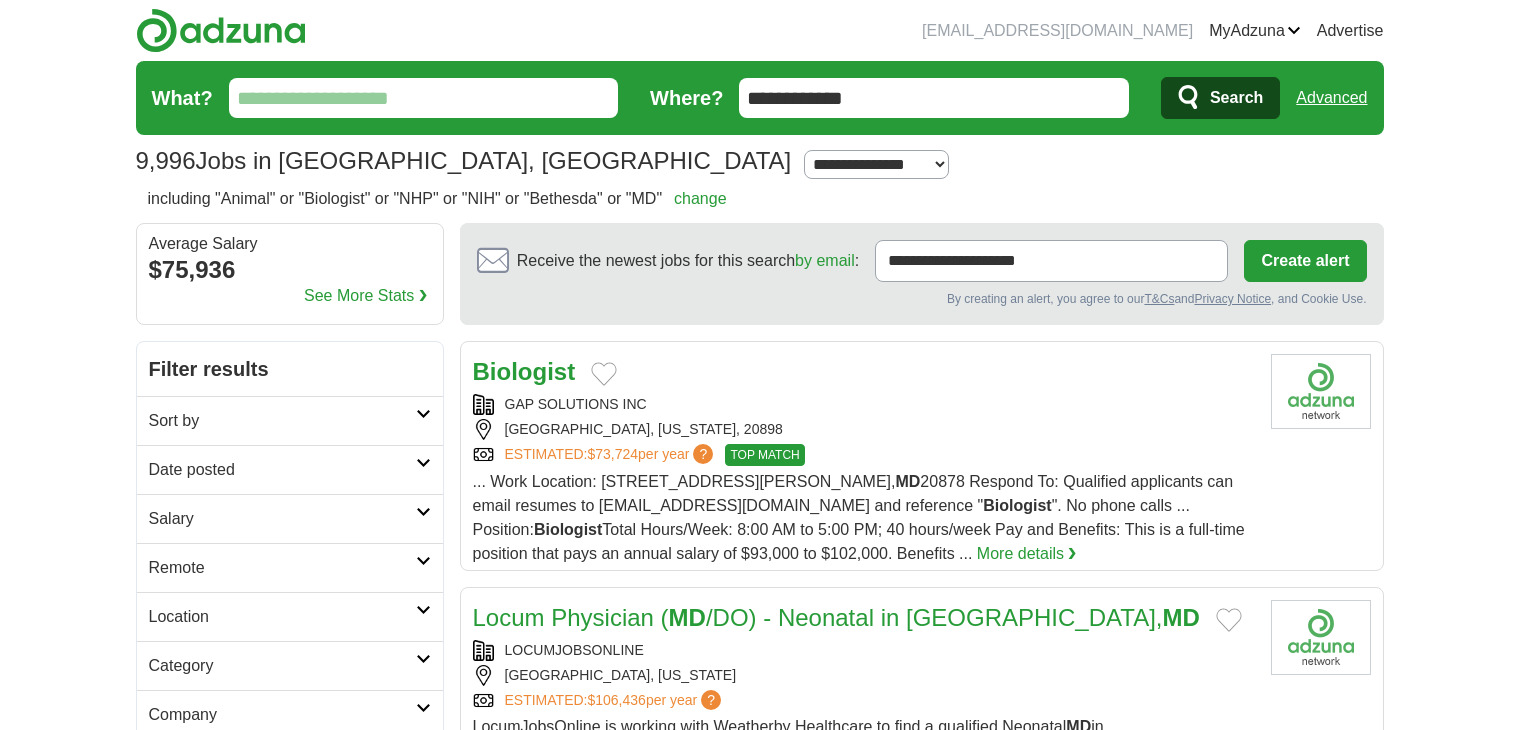 scroll, scrollTop: 0, scrollLeft: 0, axis: both 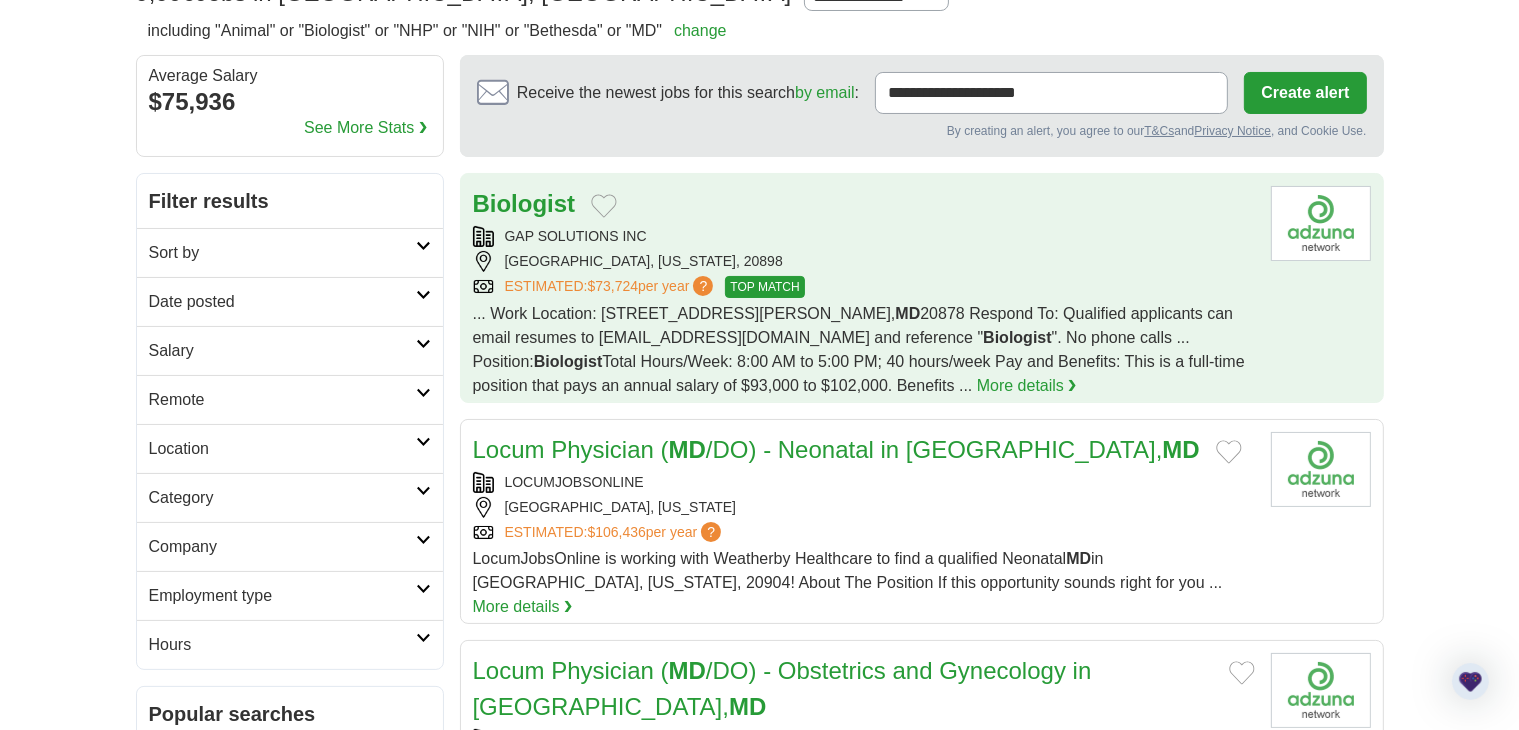 click on "GAP SOLUTIONS INC
[GEOGRAPHIC_DATA], [US_STATE], 20898
ESTIMATED:
$73,724
per year
?
TOP MATCH" at bounding box center (864, 262) 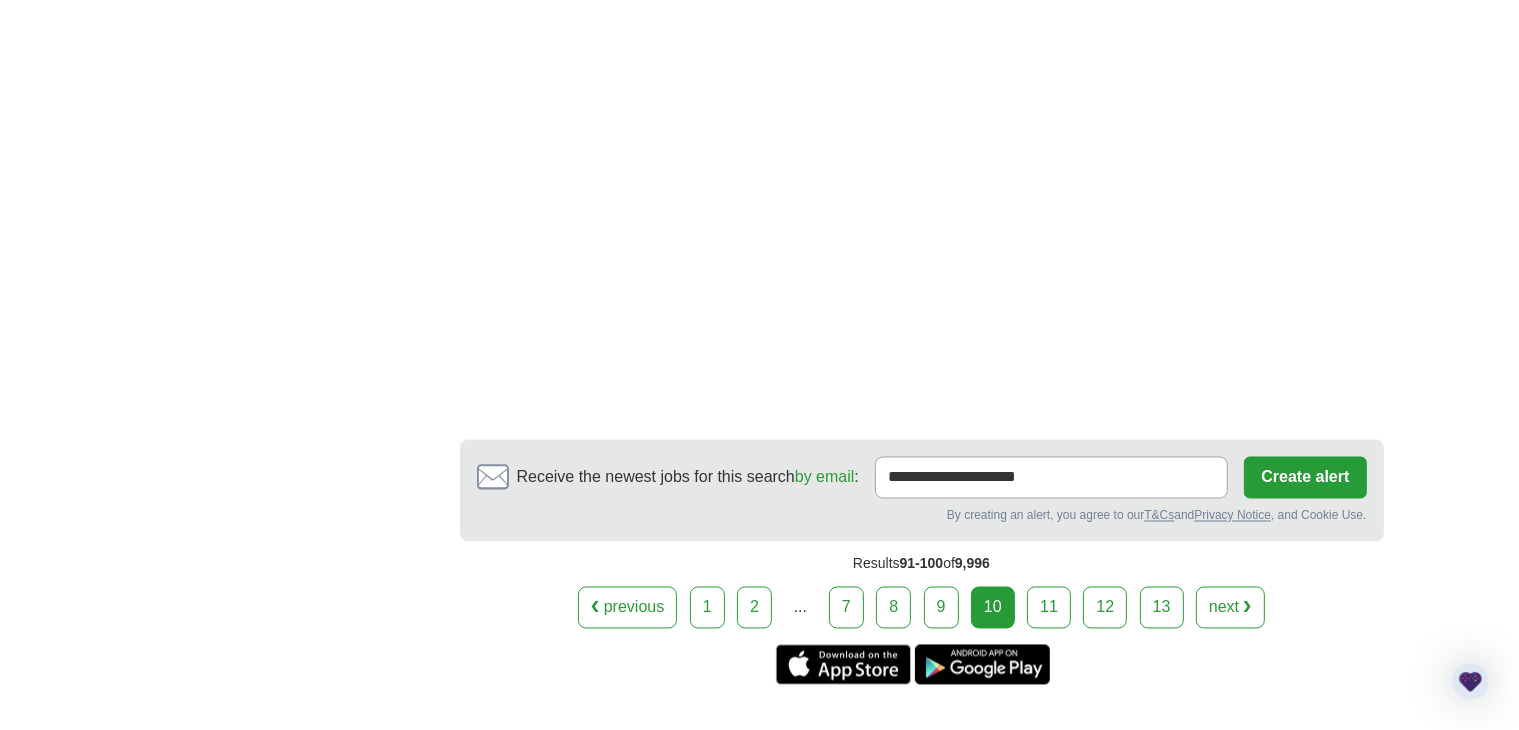 scroll, scrollTop: 3542, scrollLeft: 0, axis: vertical 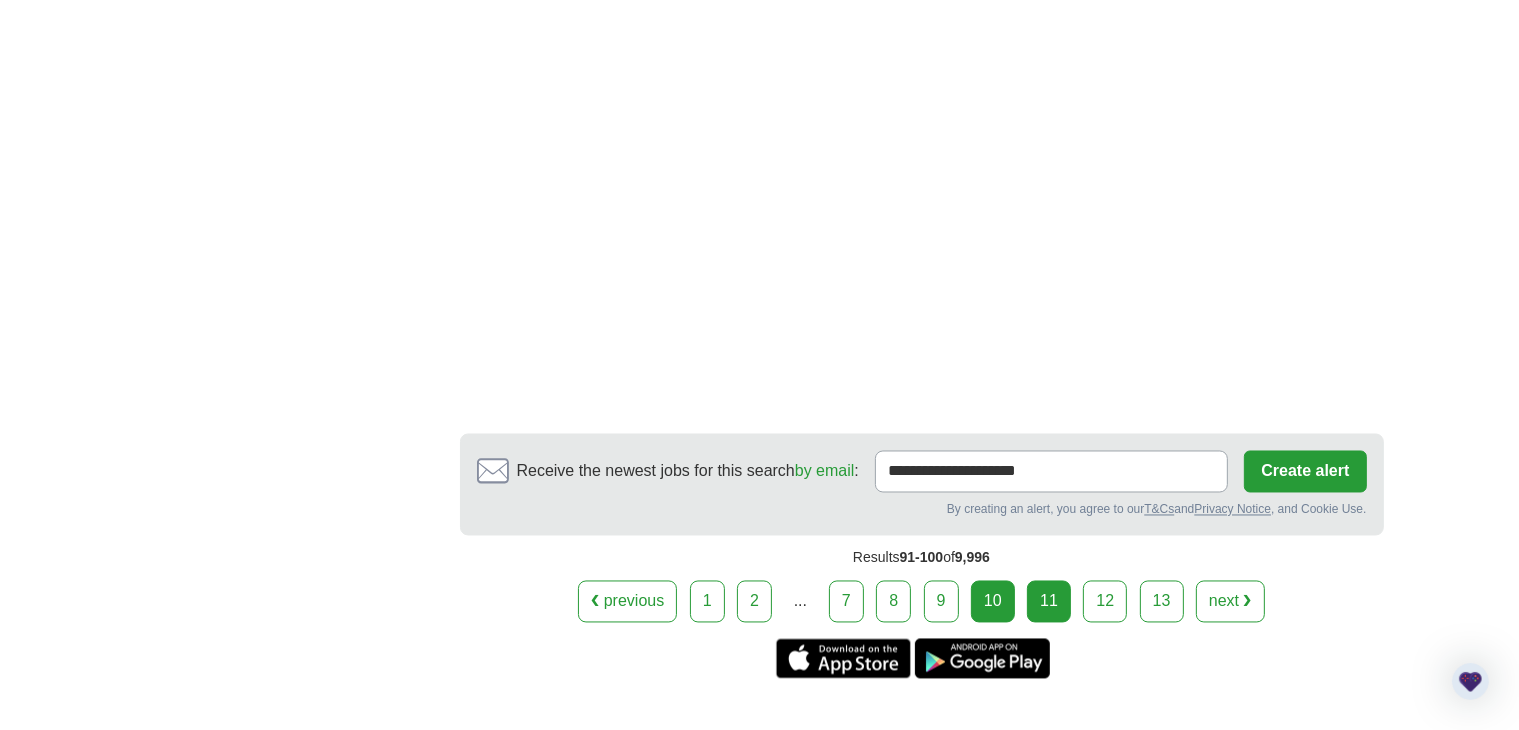 click on "11" at bounding box center [1049, 602] 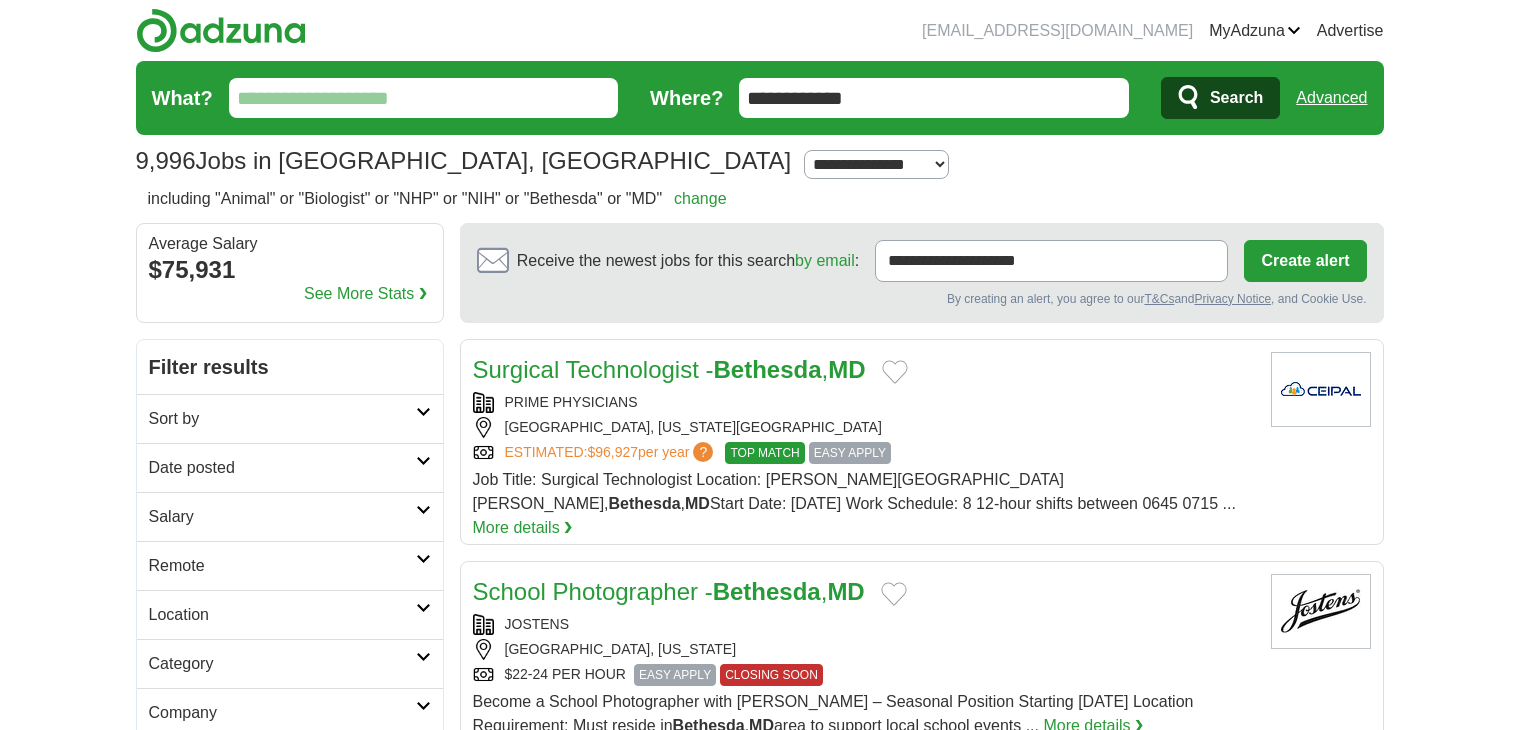 scroll, scrollTop: 0, scrollLeft: 0, axis: both 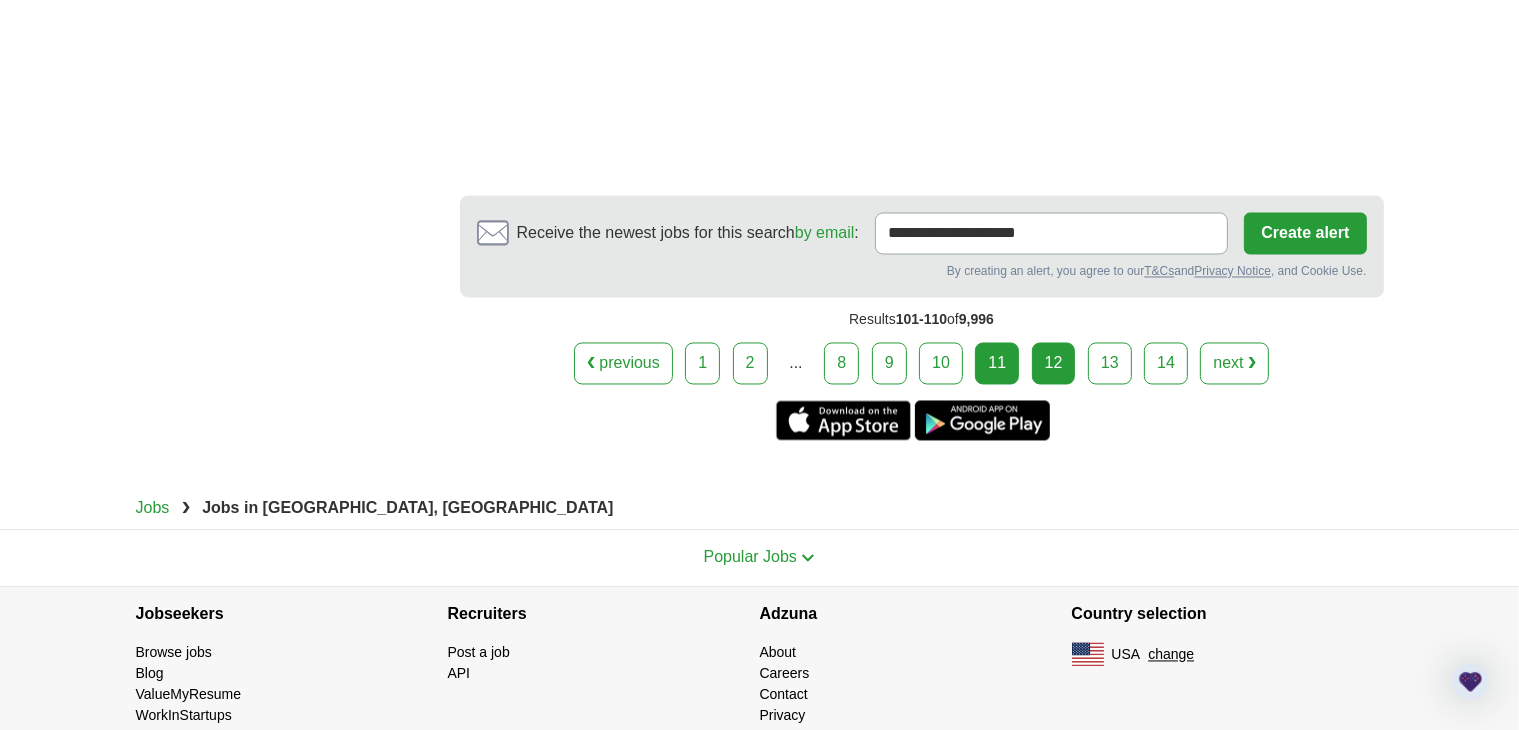 click on "12" at bounding box center (1054, 364) 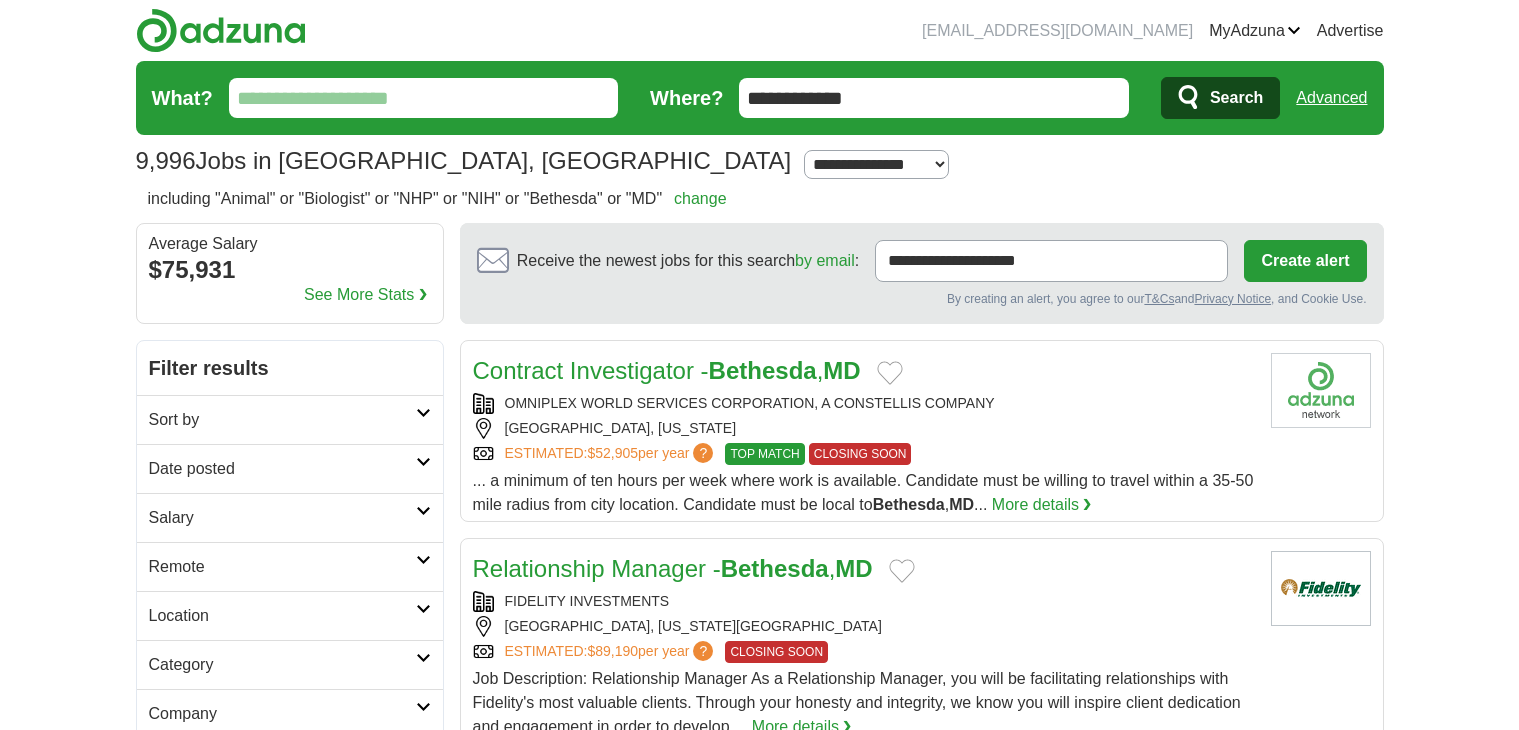 scroll, scrollTop: 0, scrollLeft: 0, axis: both 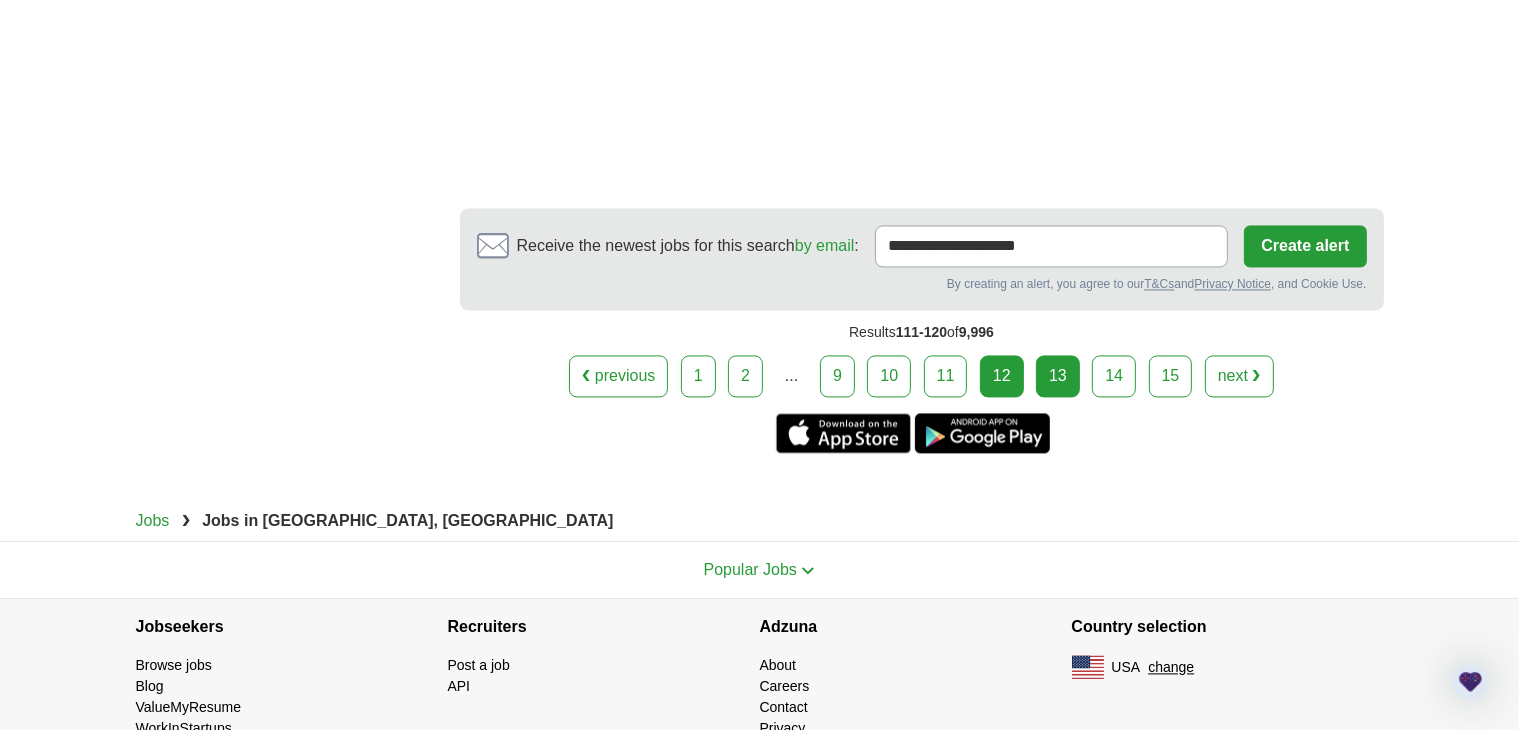 click on "13" at bounding box center [1058, 376] 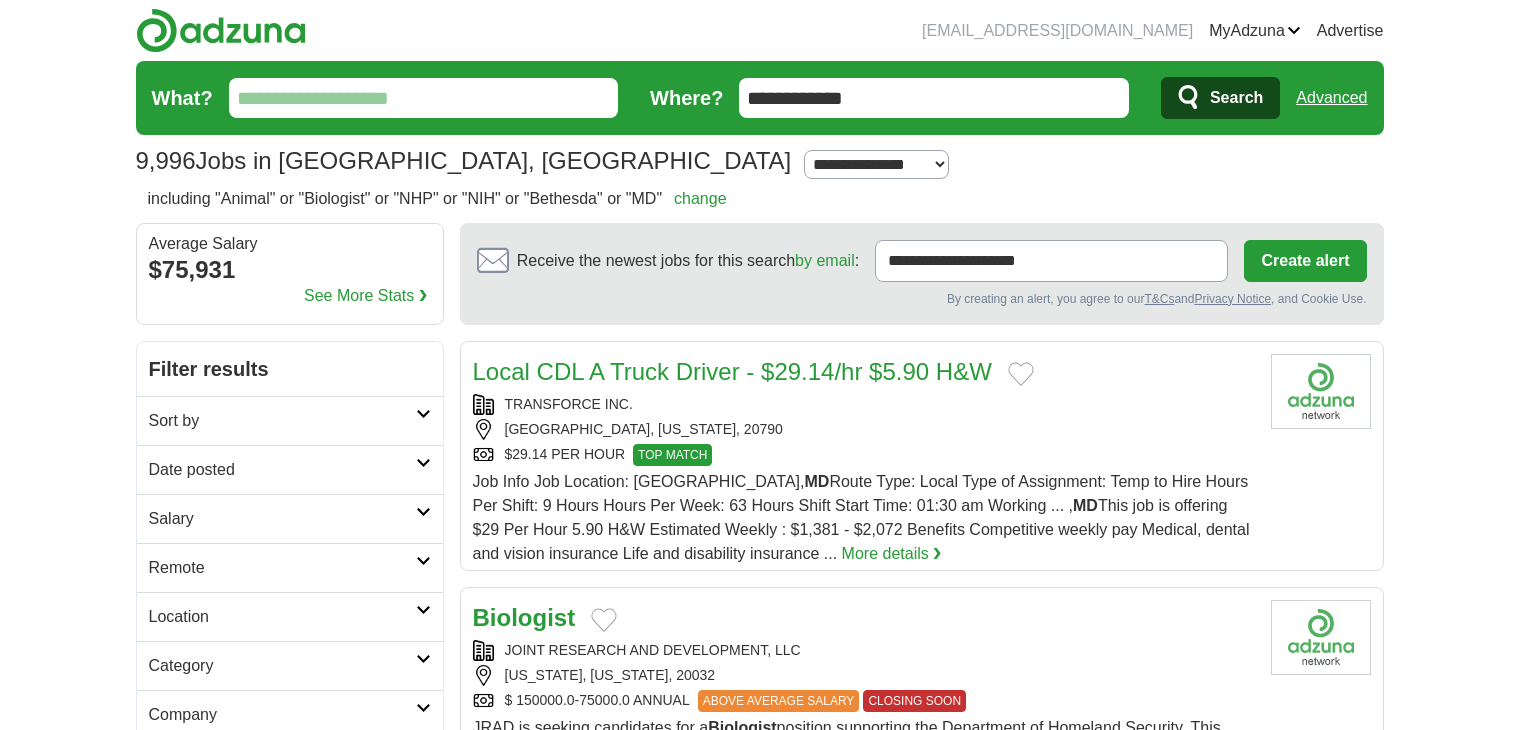 scroll, scrollTop: 0, scrollLeft: 0, axis: both 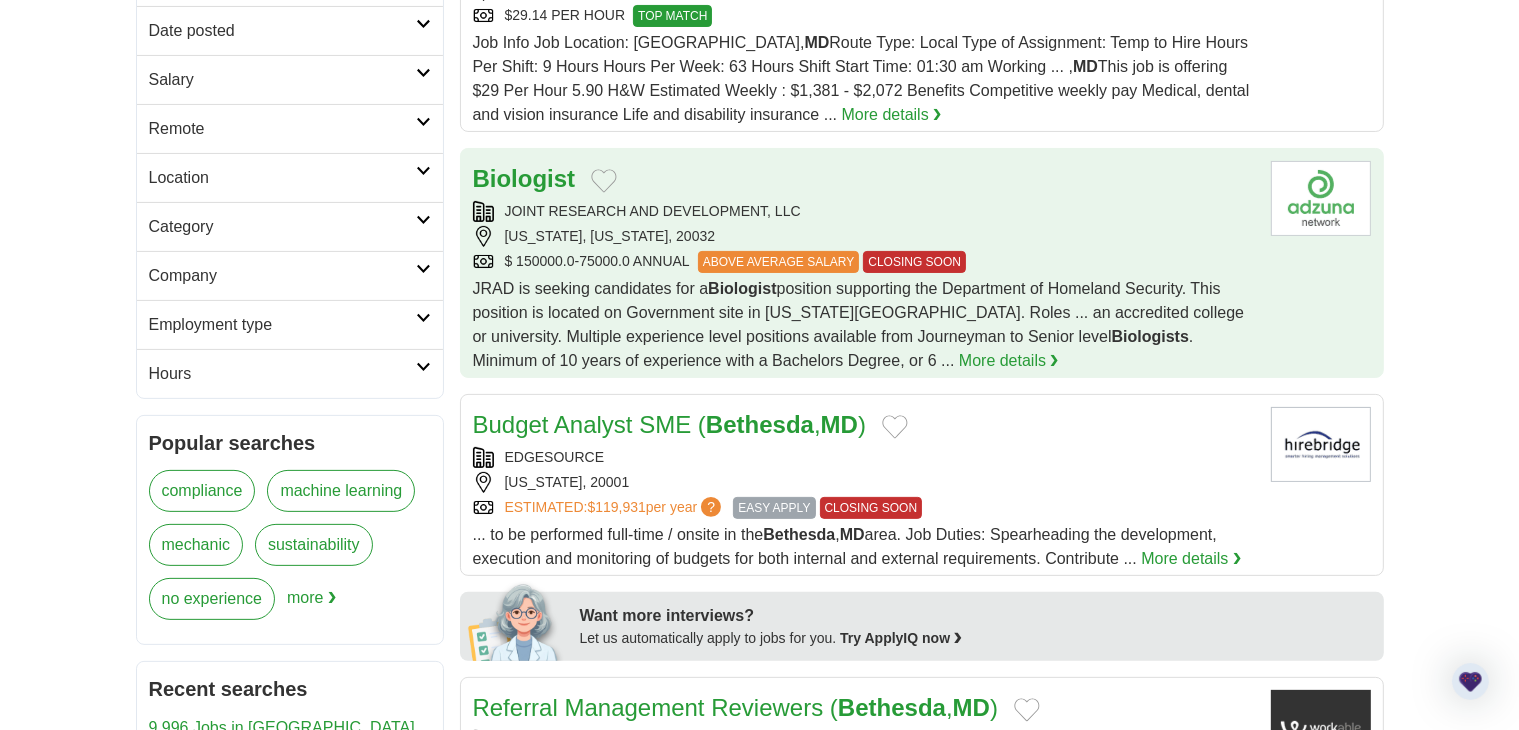 click on "JOINT RESEARCH AND DEVELOPMENT, LLC" at bounding box center [864, 211] 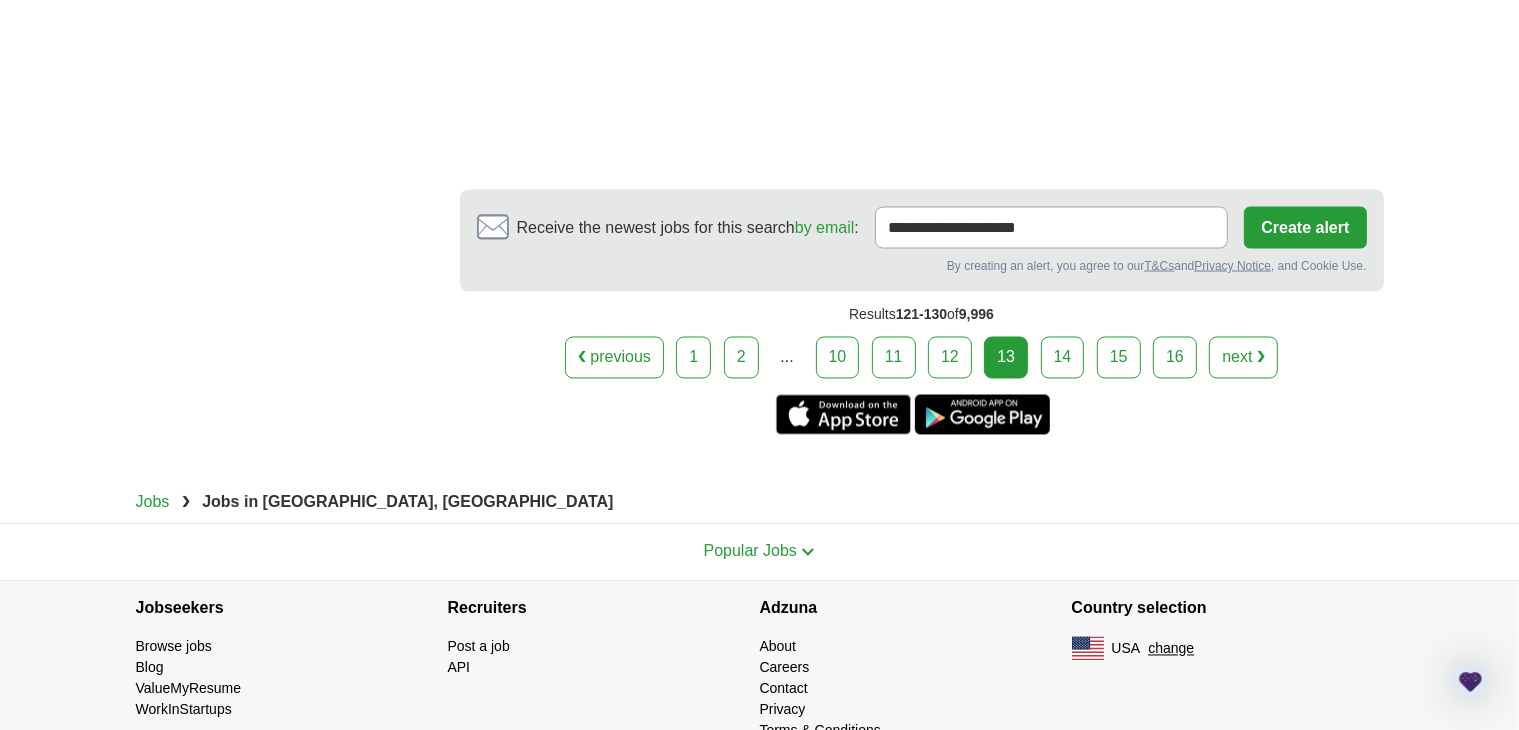 scroll, scrollTop: 3494, scrollLeft: 0, axis: vertical 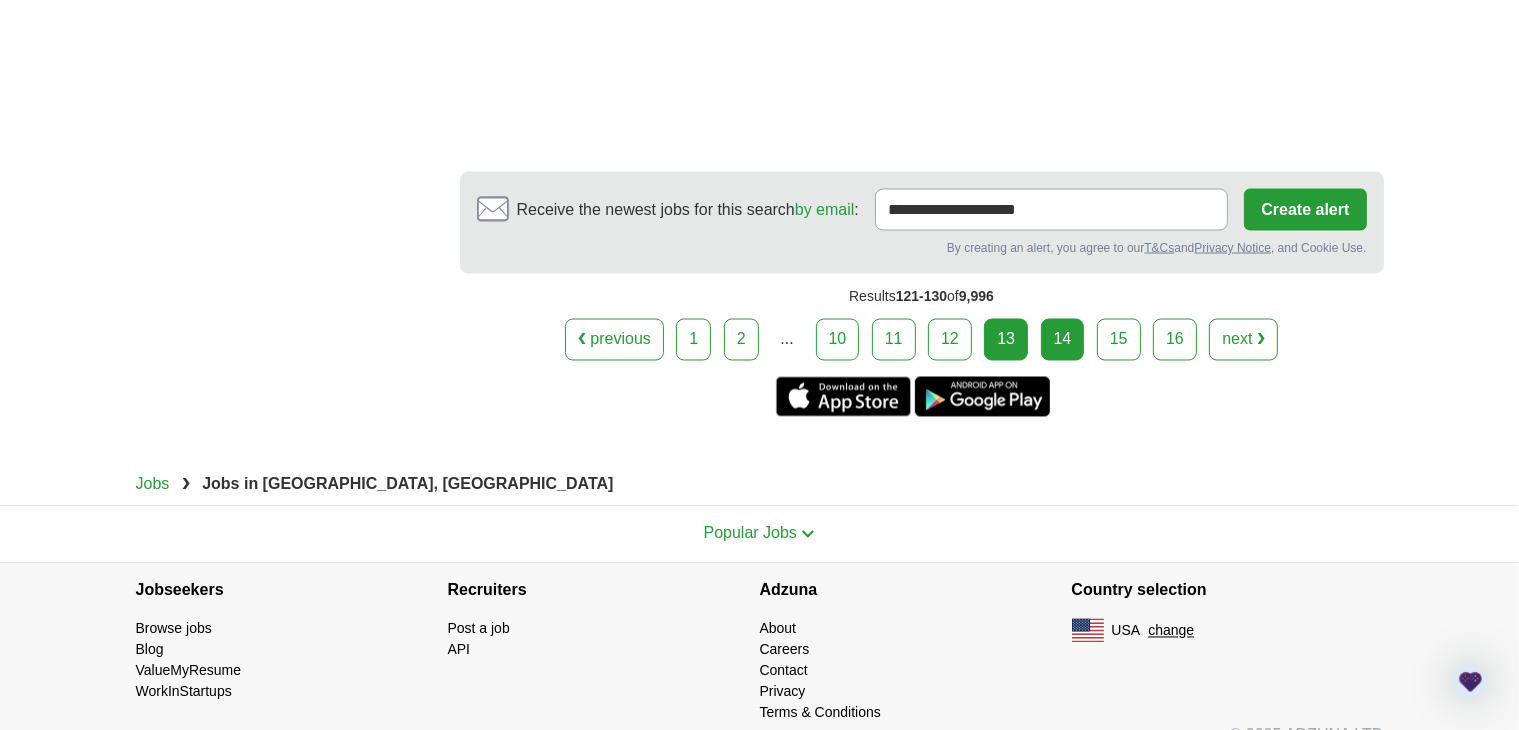 click on "14" at bounding box center [1063, 340] 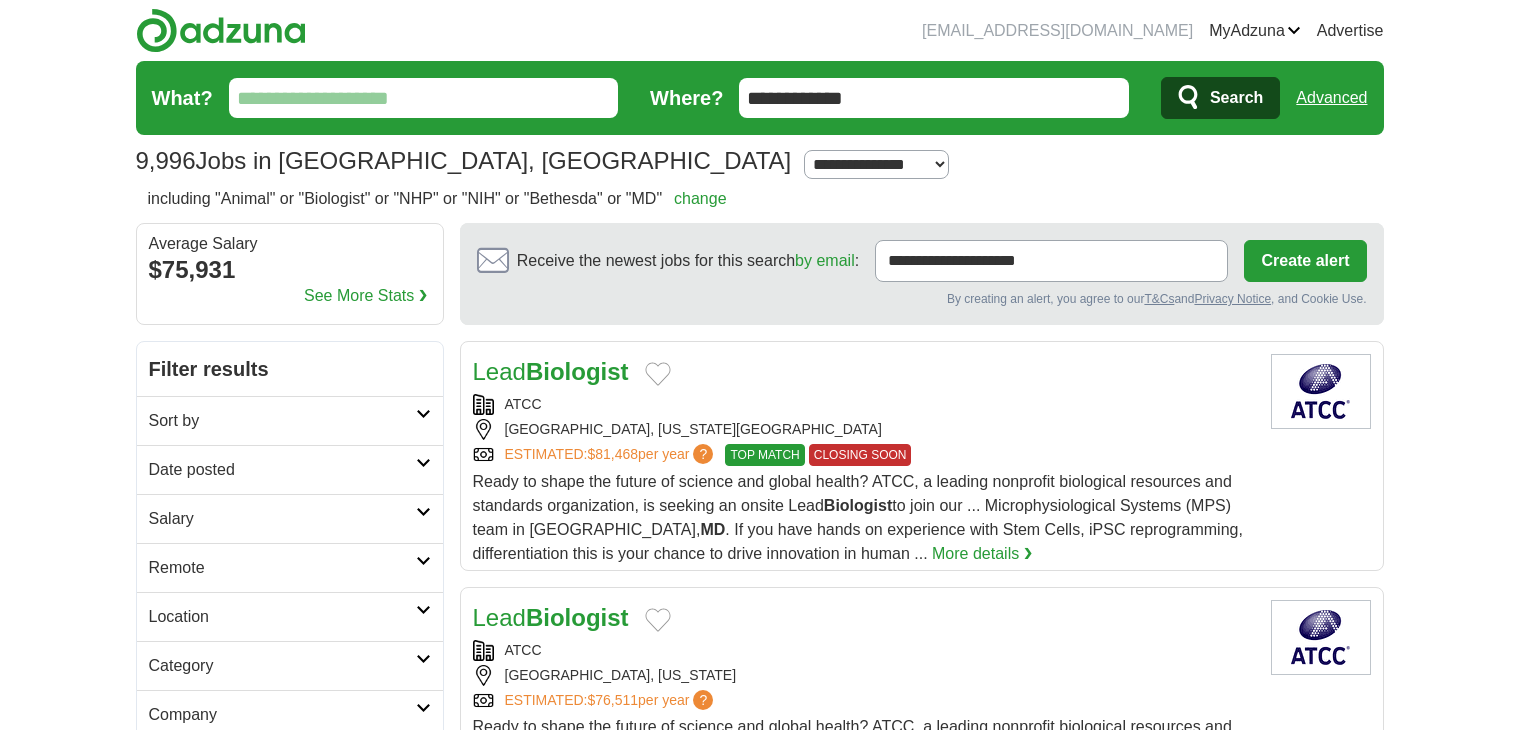 scroll, scrollTop: 0, scrollLeft: 0, axis: both 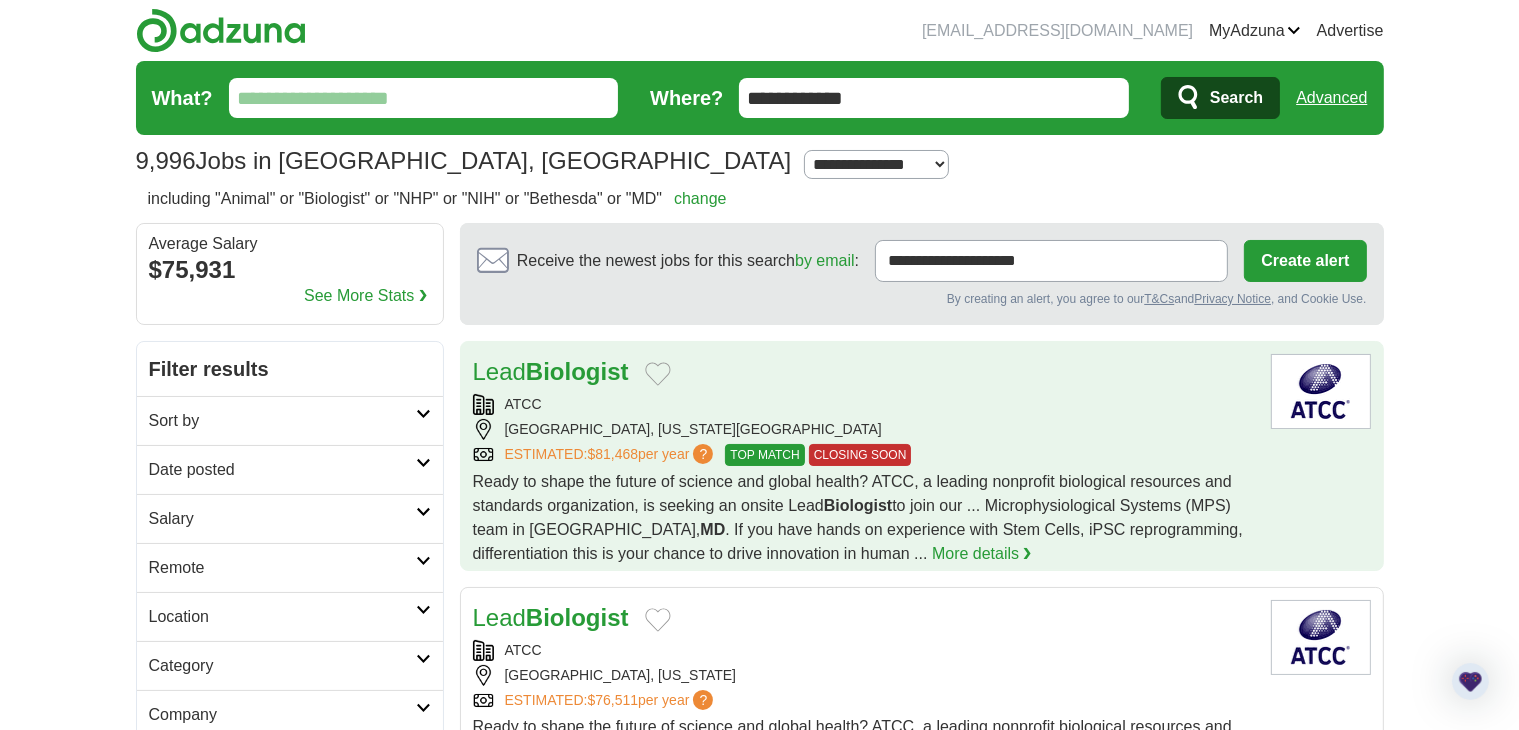 click on "ATCC" at bounding box center (864, 404) 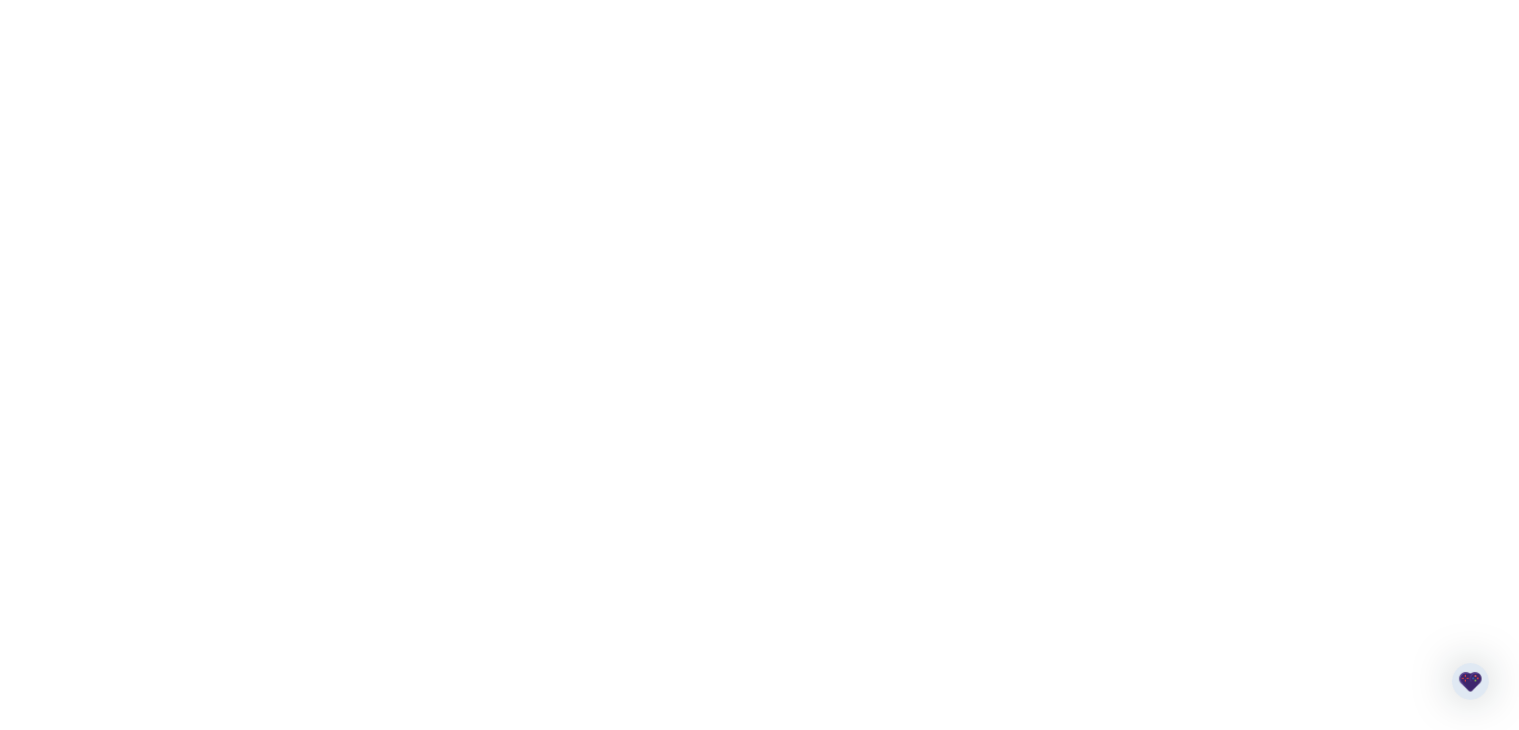 scroll, scrollTop: 3391, scrollLeft: 0, axis: vertical 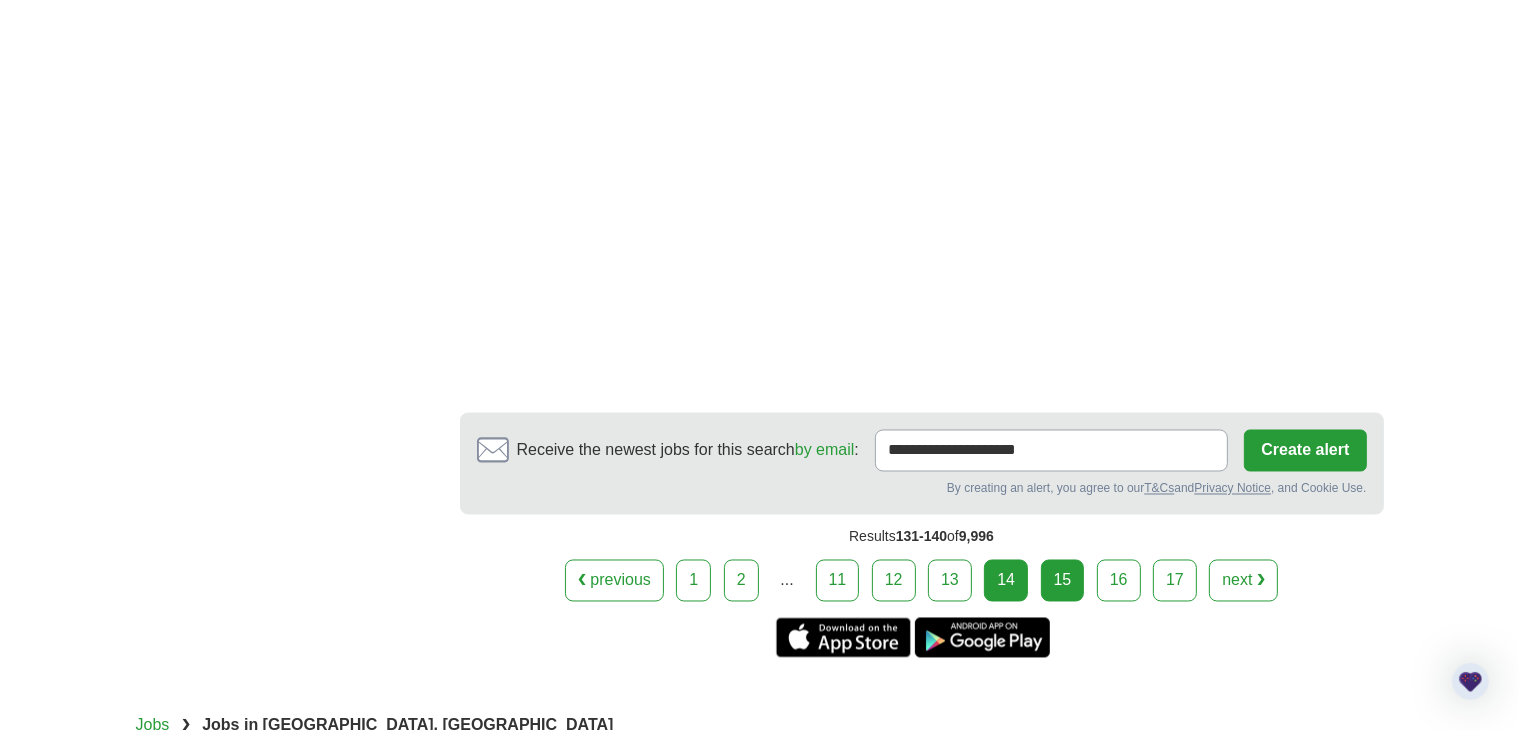 click on "15" at bounding box center [1063, 581] 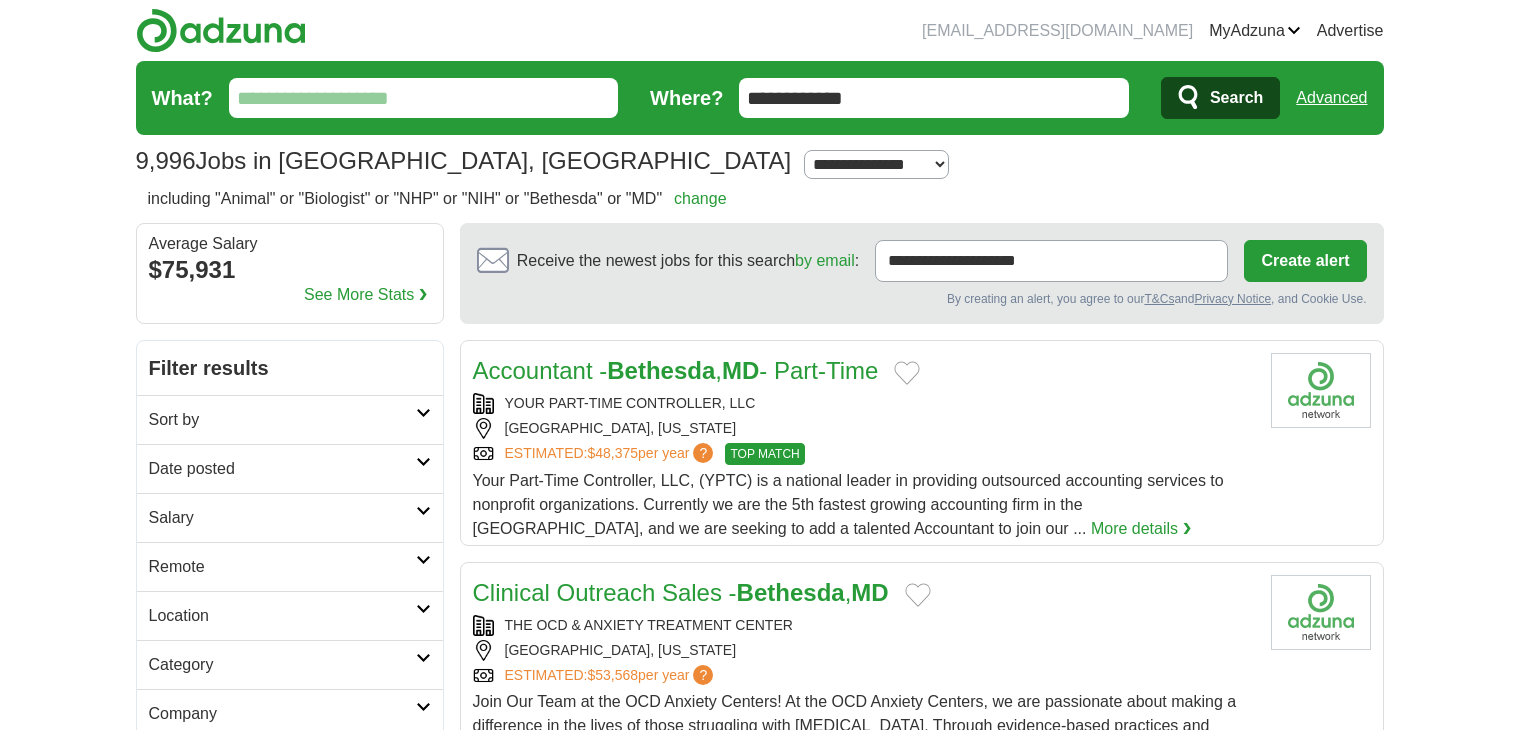 scroll, scrollTop: 0, scrollLeft: 0, axis: both 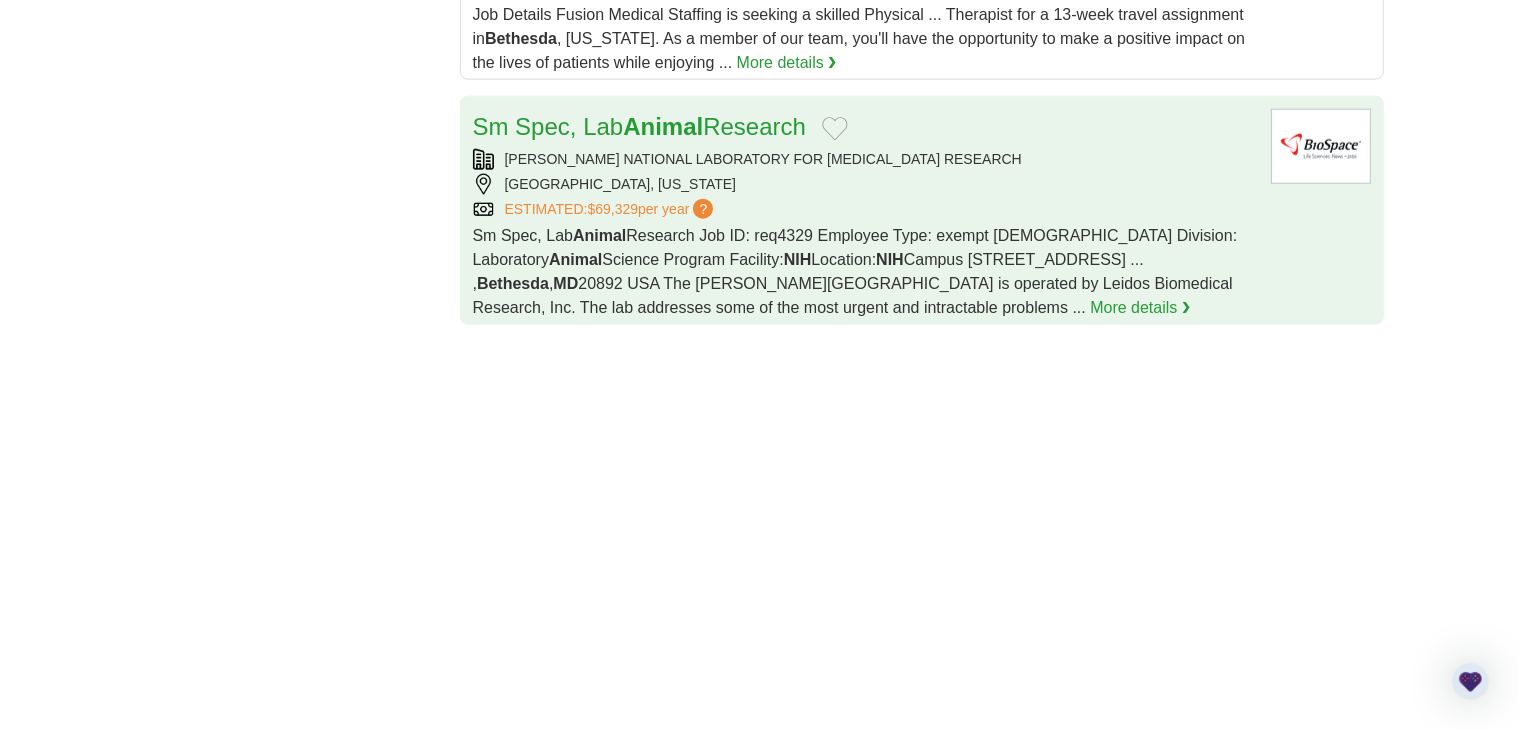 click on "[GEOGRAPHIC_DATA], [US_STATE]" at bounding box center [864, 184] 